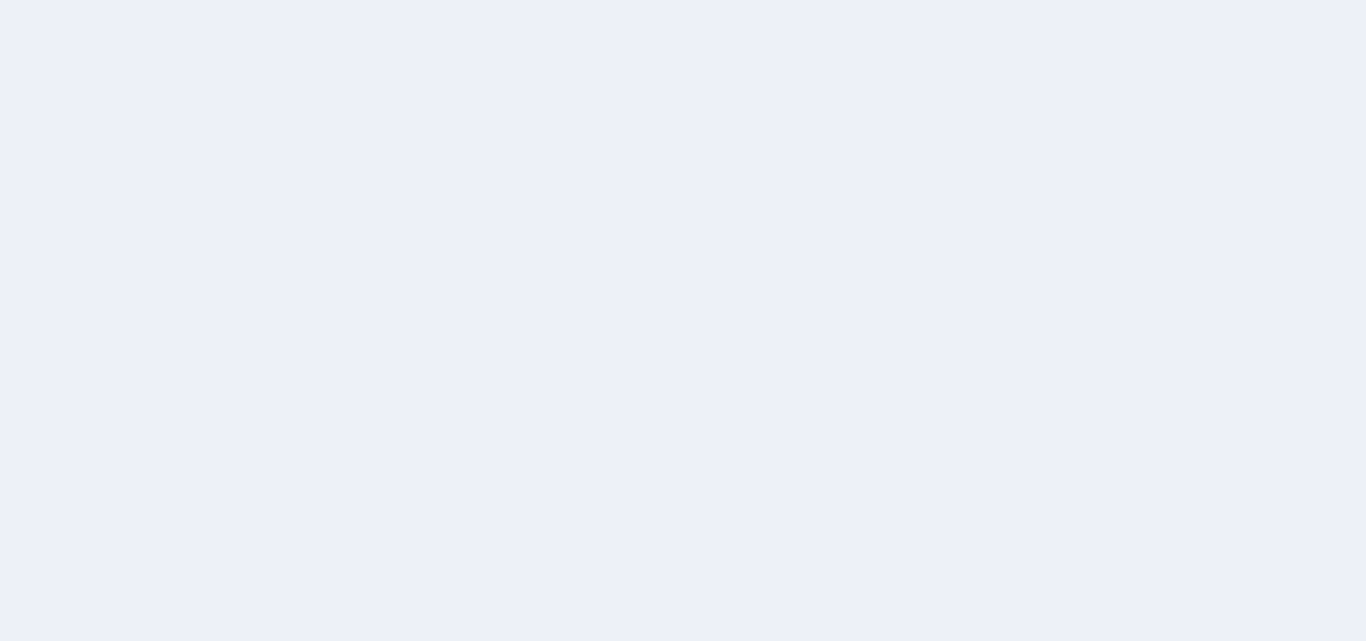 scroll, scrollTop: 0, scrollLeft: 0, axis: both 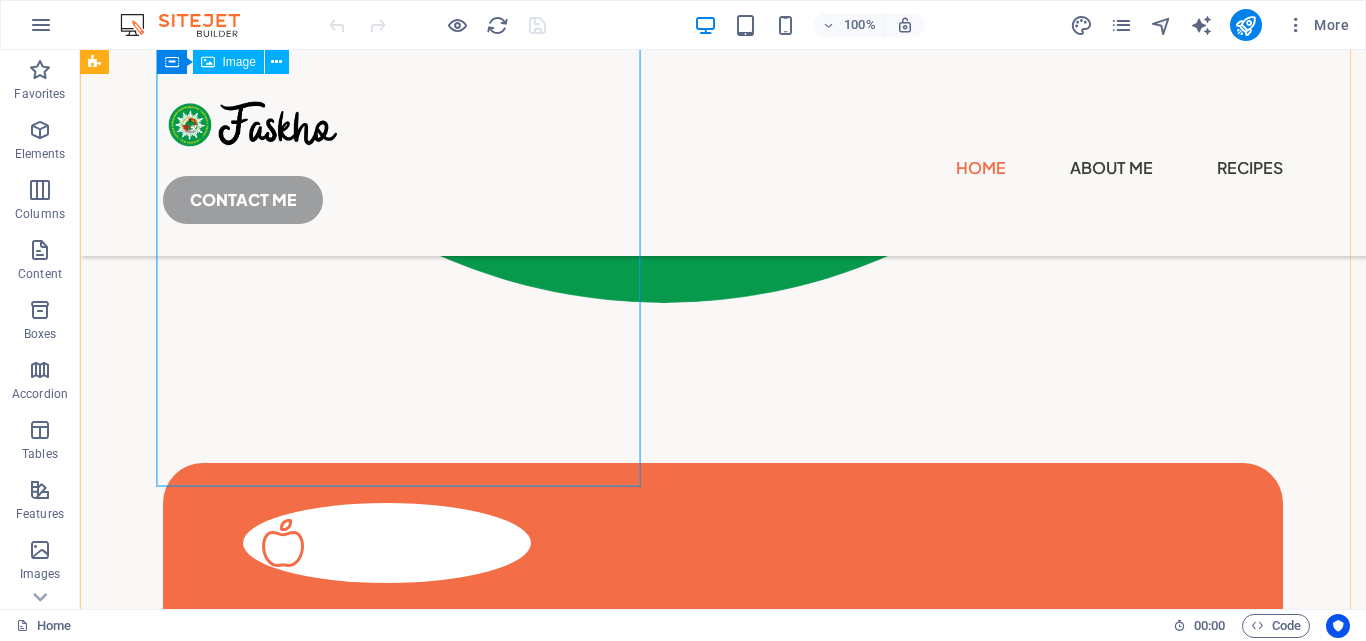 click at bounding box center [664, 2011] 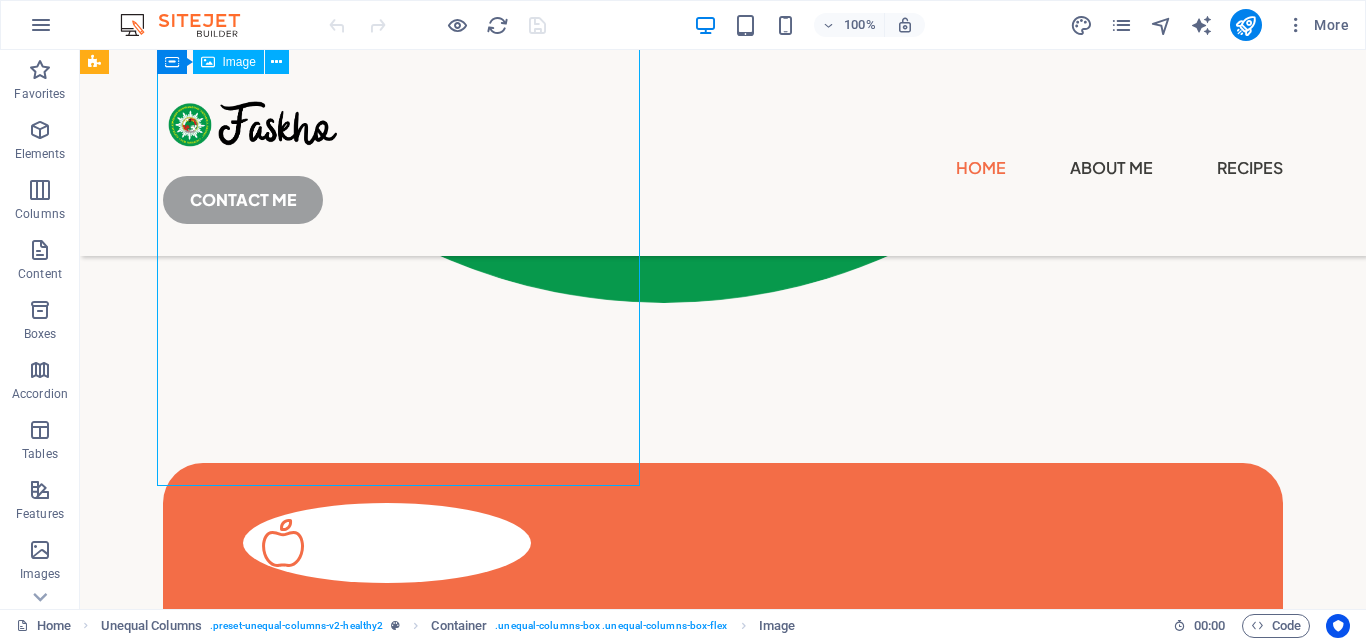 click at bounding box center [664, 2011] 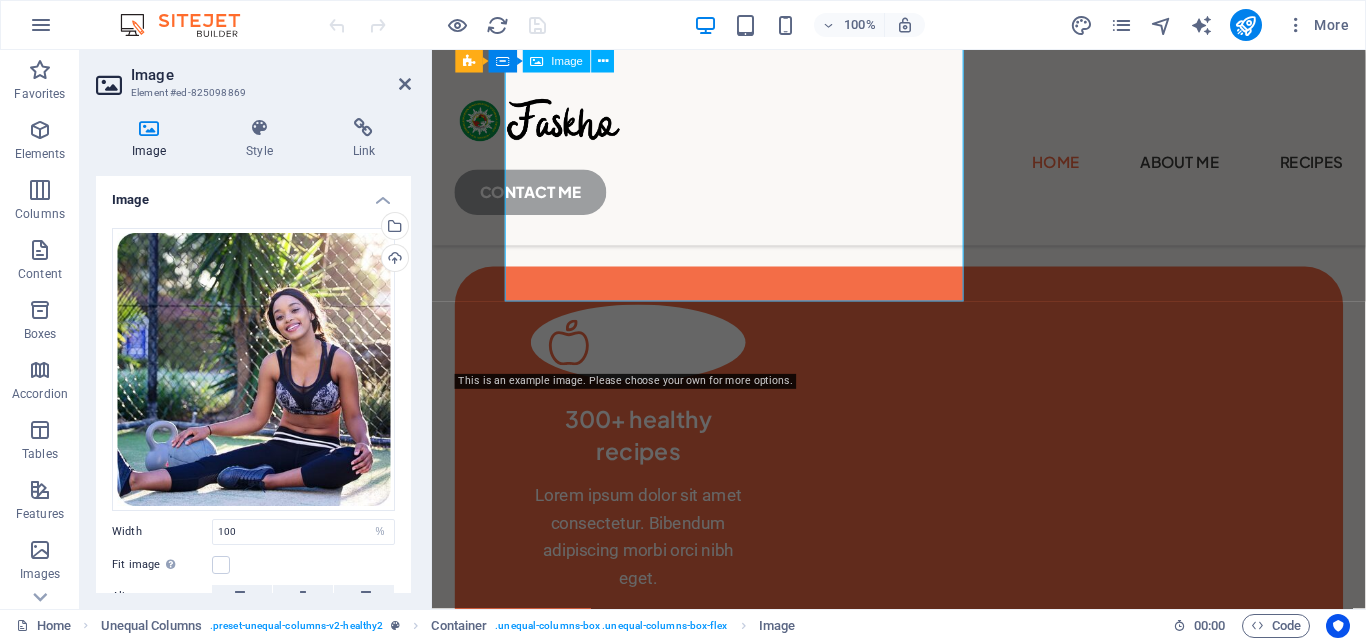 scroll, scrollTop: 1572, scrollLeft: 0, axis: vertical 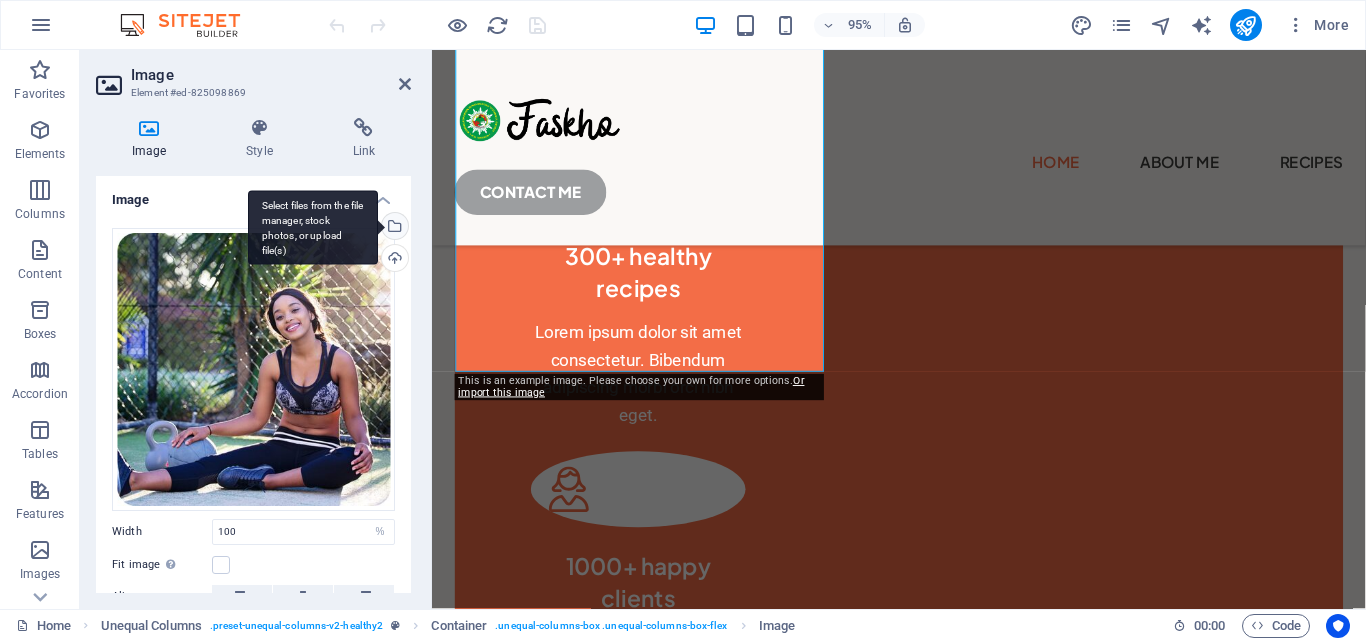 click on "Select files from the file manager, stock photos, or upload file(s)" at bounding box center (393, 228) 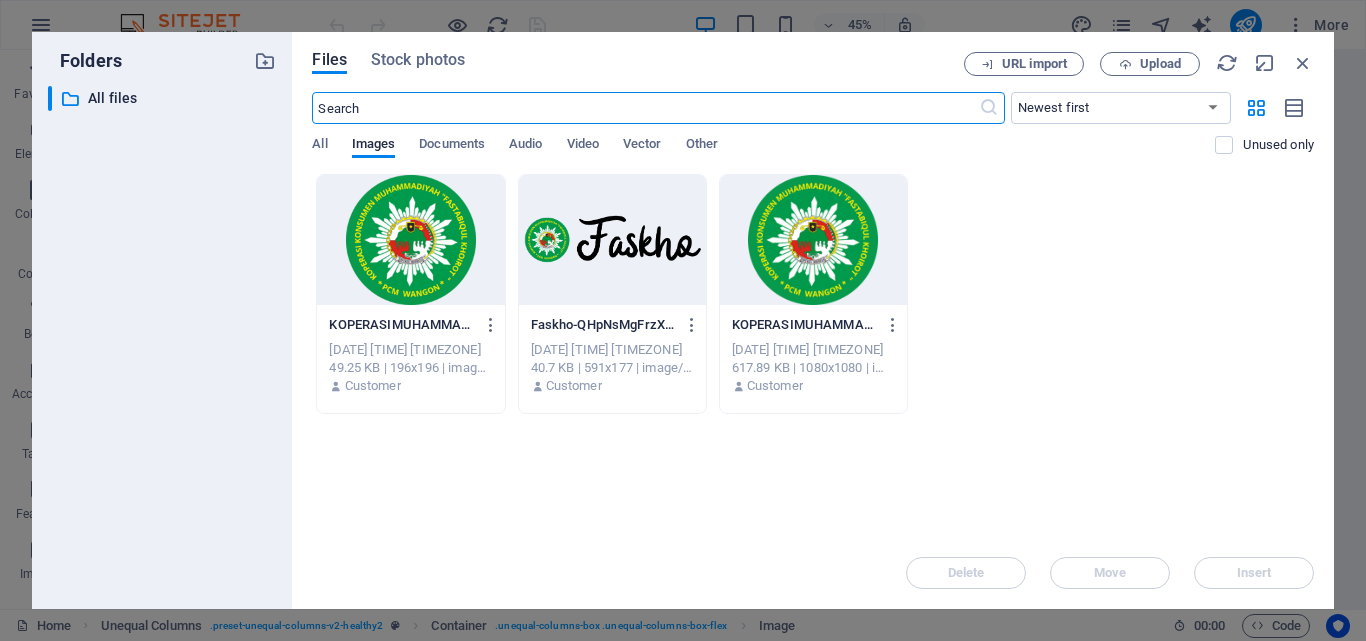 scroll, scrollTop: 1571, scrollLeft: 0, axis: vertical 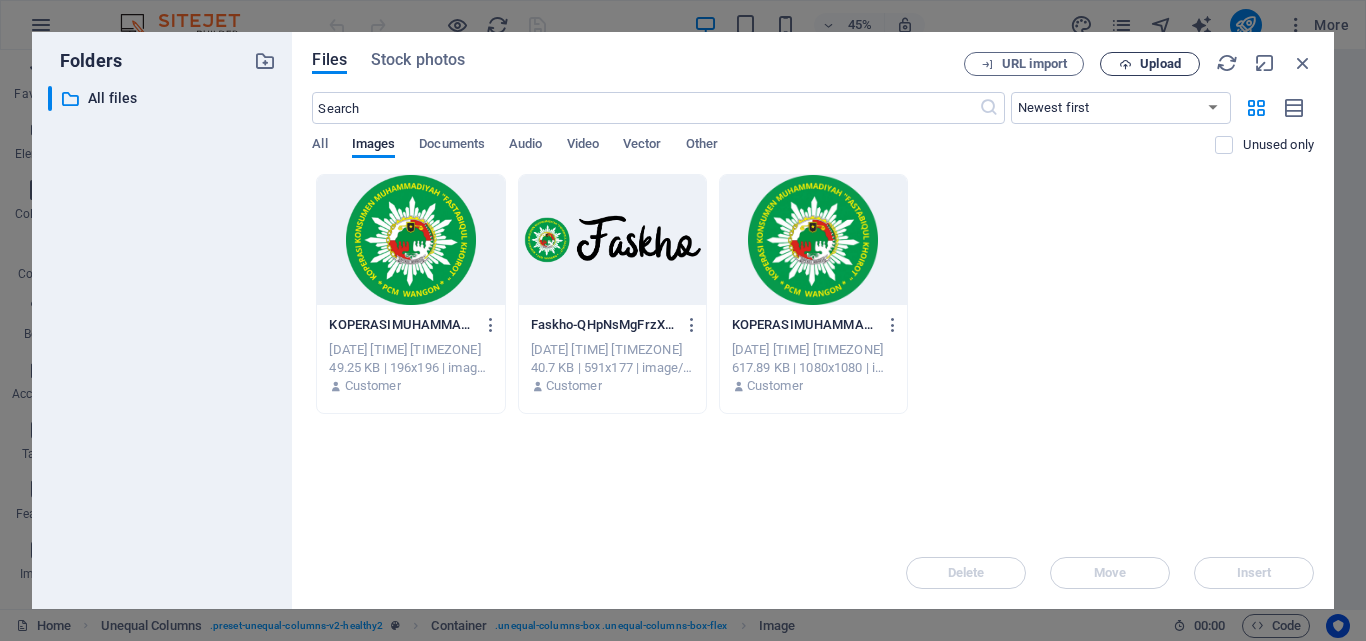 click on "Upload" at bounding box center [1150, 64] 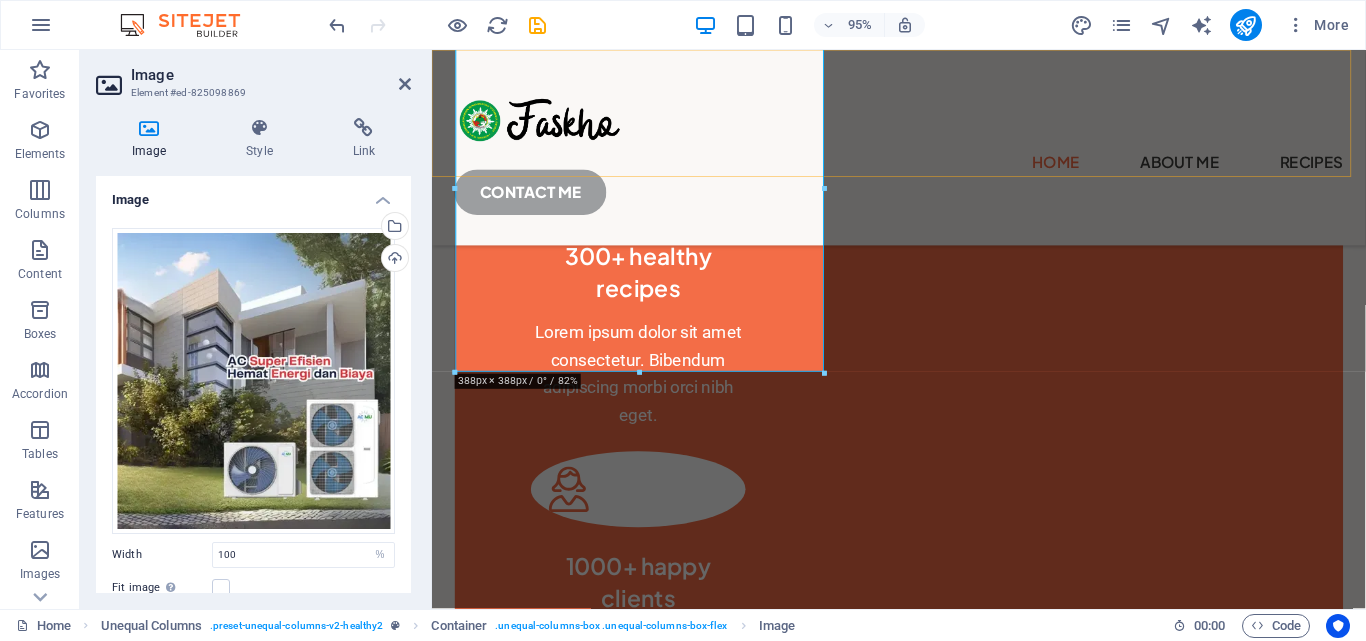 scroll, scrollTop: 1555, scrollLeft: 0, axis: vertical 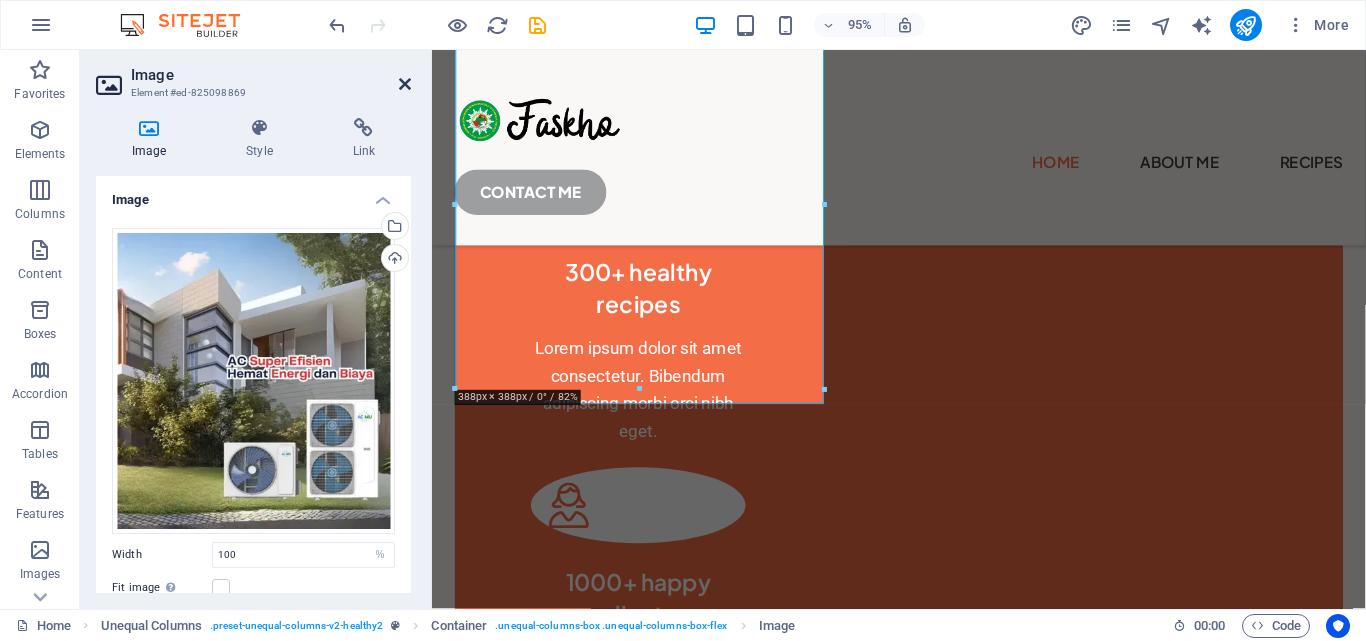 click at bounding box center [405, 84] 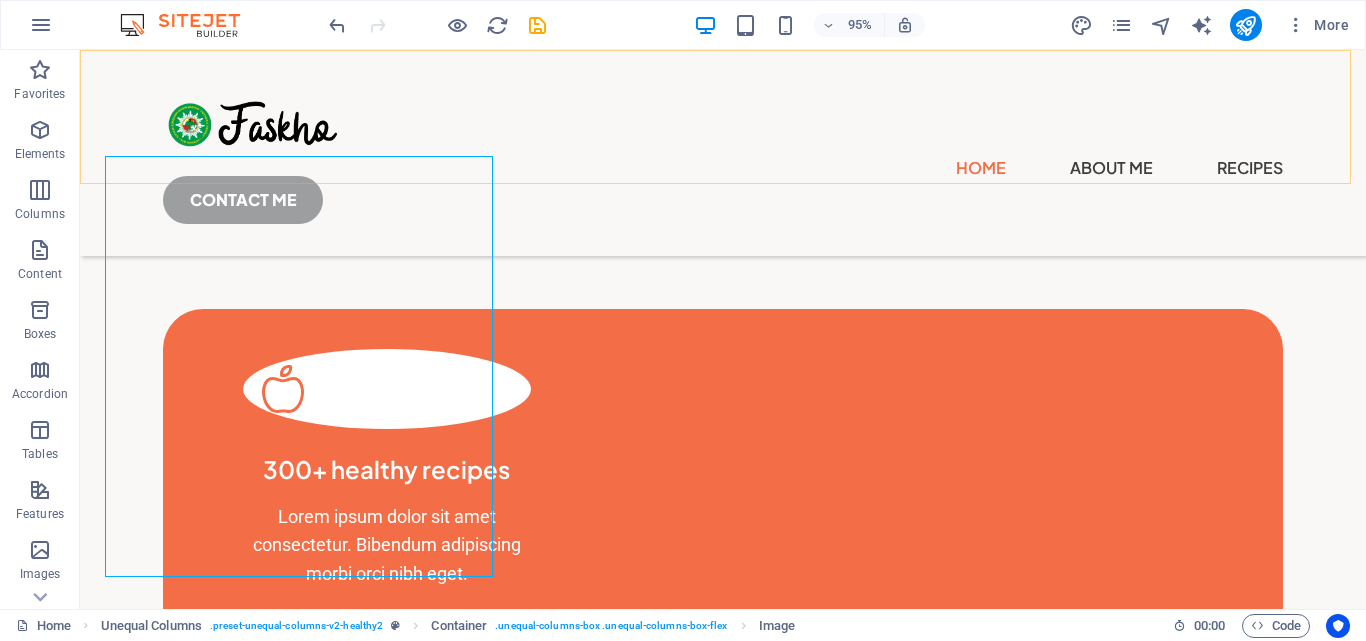 scroll, scrollTop: 1401, scrollLeft: 0, axis: vertical 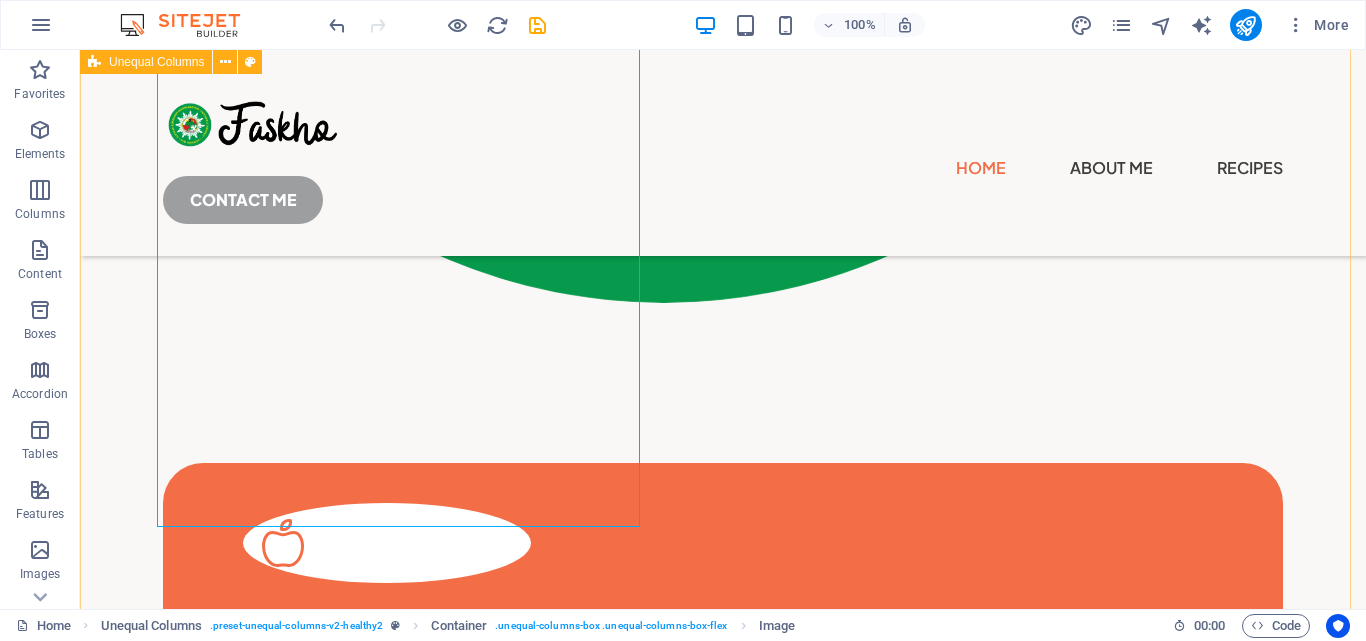 click on "Get to know me better Lorem ipsum dolor sit amet consectetur. Bibendum adipiscing morbi orci nibh eget posuere arcu volutpat nulla. Tortor cras suscipit augue sodales risus auctor. Fusce nunc vitae non dui ornare tellus nibh purus lectus. Pulvinar pellentesque nam vel nec eget ligula vel bibendum eget. Lorem ipsum dolor sit amet consectetur. Bibendum adipiscing morbi orci nibh eget posuere arcu volutpat nulla. Tortor cras suscipit augue sodales risus auctor.  LEARN MORE Get to know me better Lorem ipsum dolor sit amet consectetur. Bibendum adipiscing morbi orci nibh eget posuere arcu volutpat nulla. Tortor cras suscipit augue sodales risus auctor. Fusce nunc vitae non dui ornare tellus nibh purus lectus. Pulvinar pellentesque nam vel nec eget ligula vel bibendum eget. Lorem ipsum dolor sit amet consectetur. Bibendum adipiscing morbi orci nibh eget posuere arcu volutpat nulla. Tortor cras suscipit augue sodales risus auctor.  LEARN MORE" at bounding box center (723, 2421) 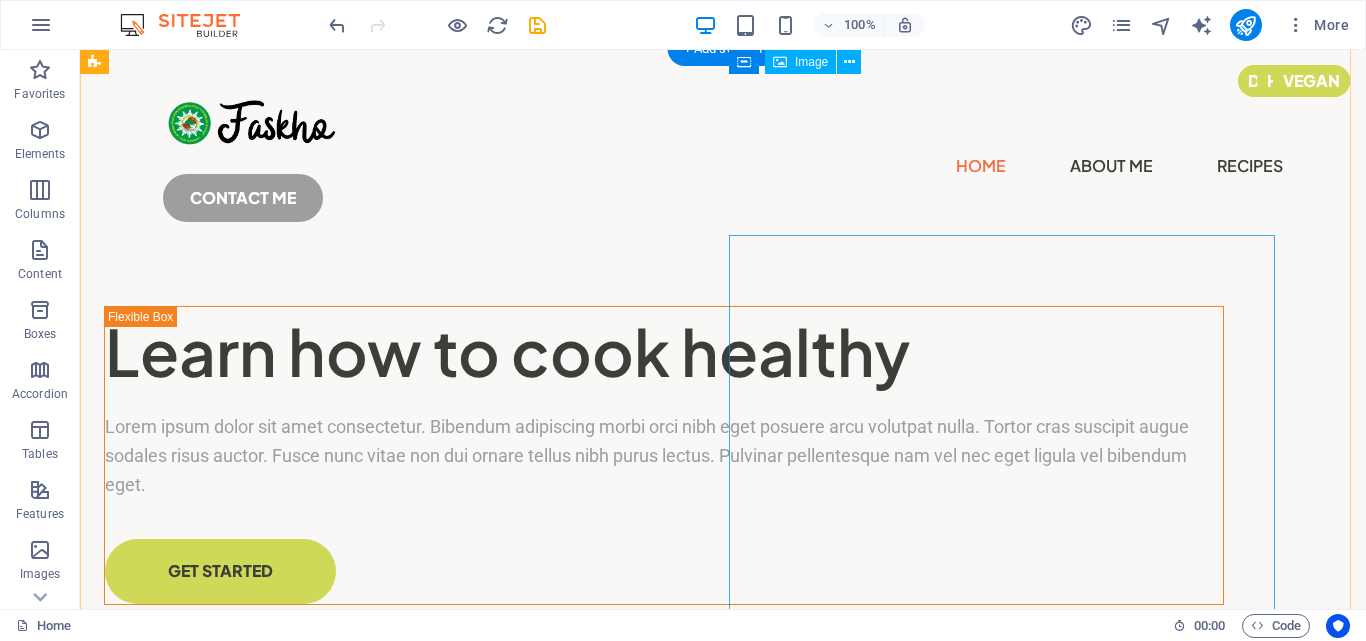 scroll, scrollTop: 0, scrollLeft: 0, axis: both 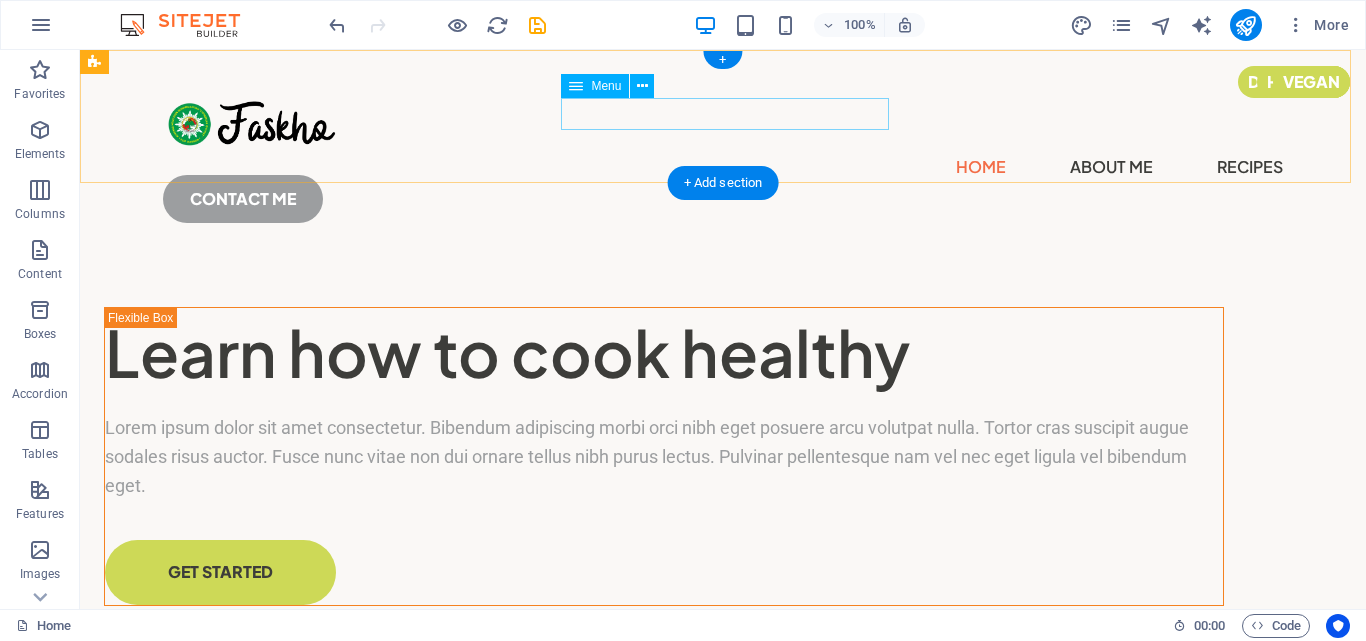 click on "Home About Me Recipes" at bounding box center [723, 167] 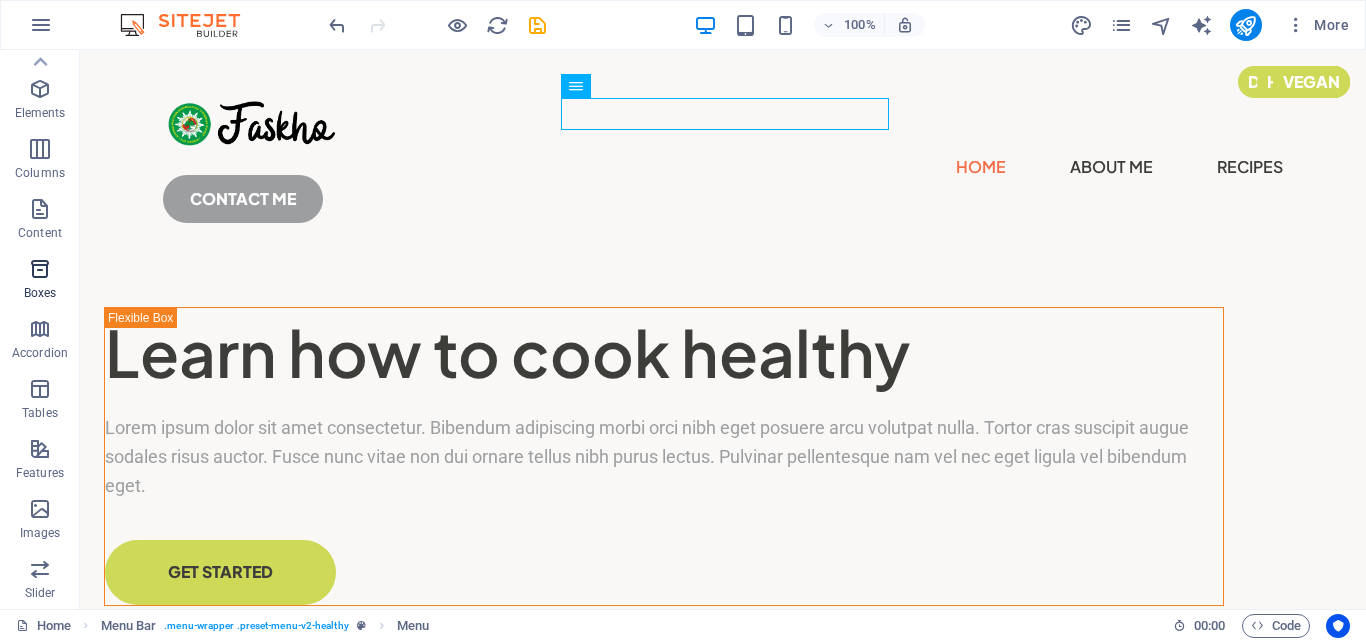 scroll, scrollTop: 0, scrollLeft: 0, axis: both 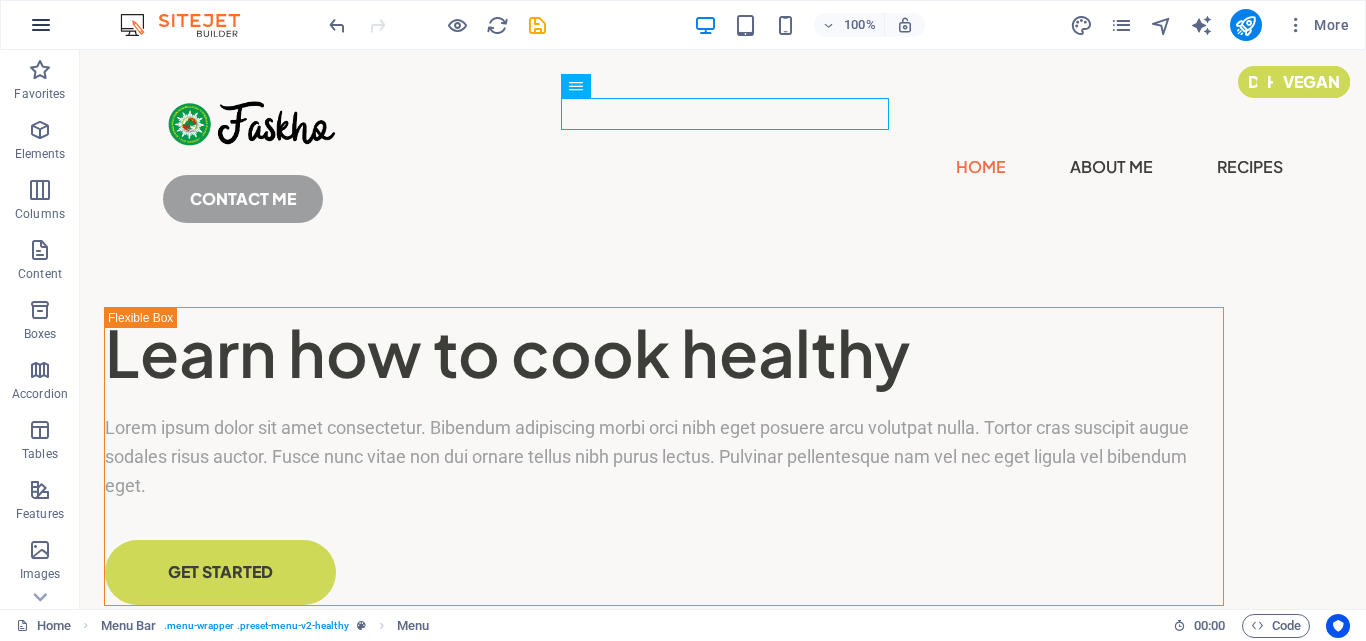 click at bounding box center [41, 25] 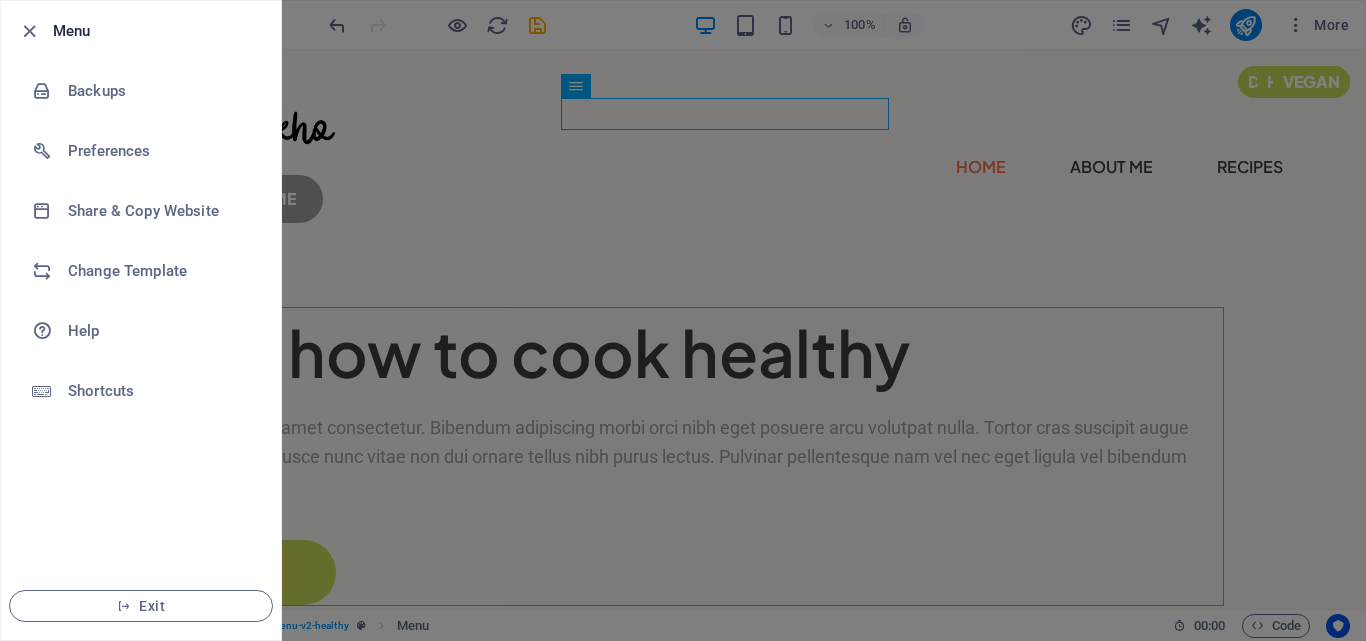 click at bounding box center (683, 320) 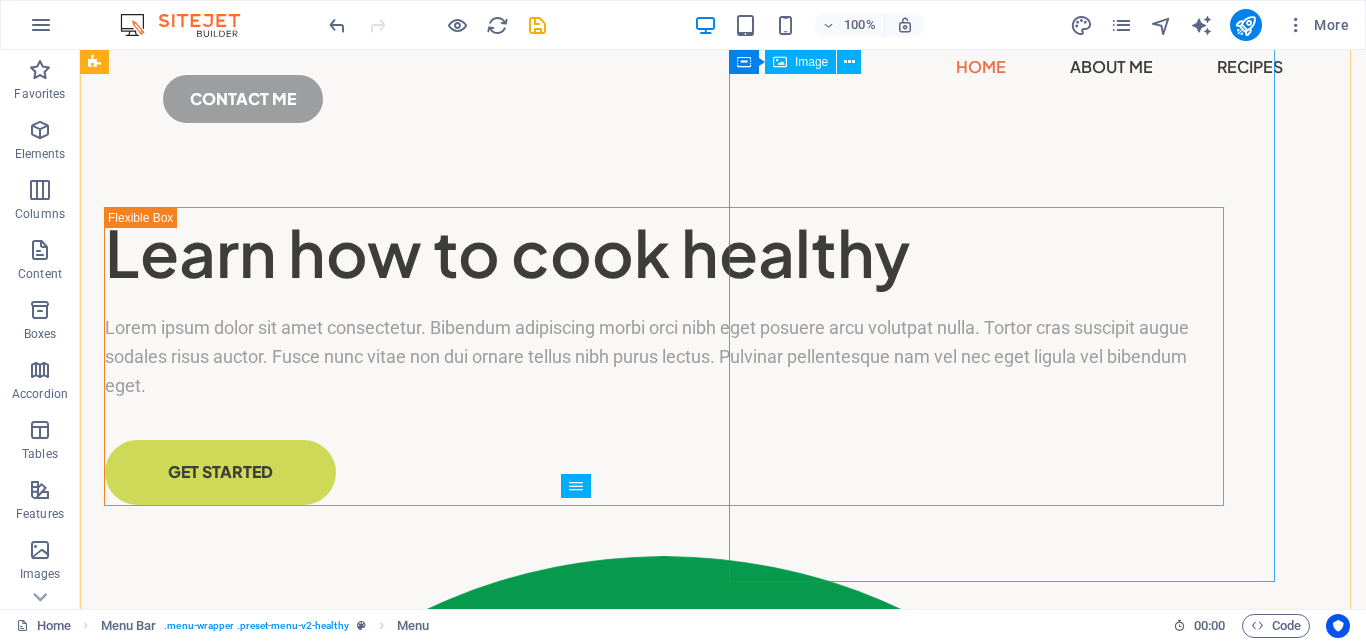 scroll, scrollTop: 0, scrollLeft: 0, axis: both 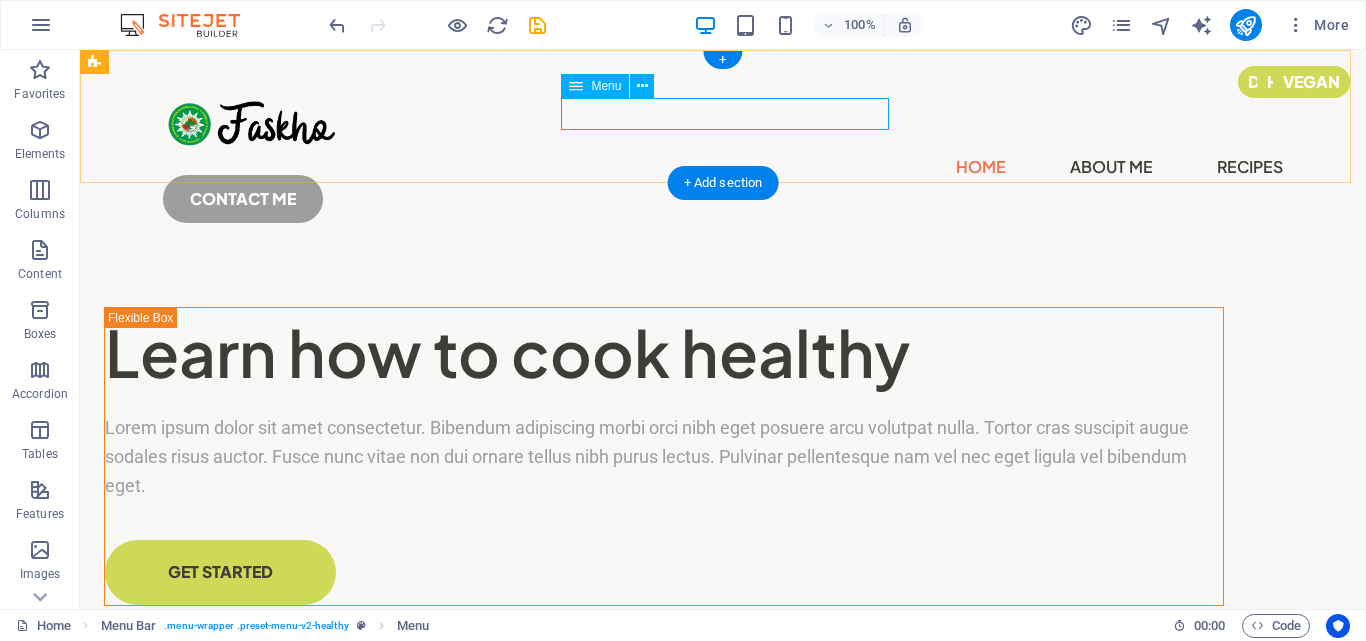 click on "Home About Me Recipes" at bounding box center (723, 167) 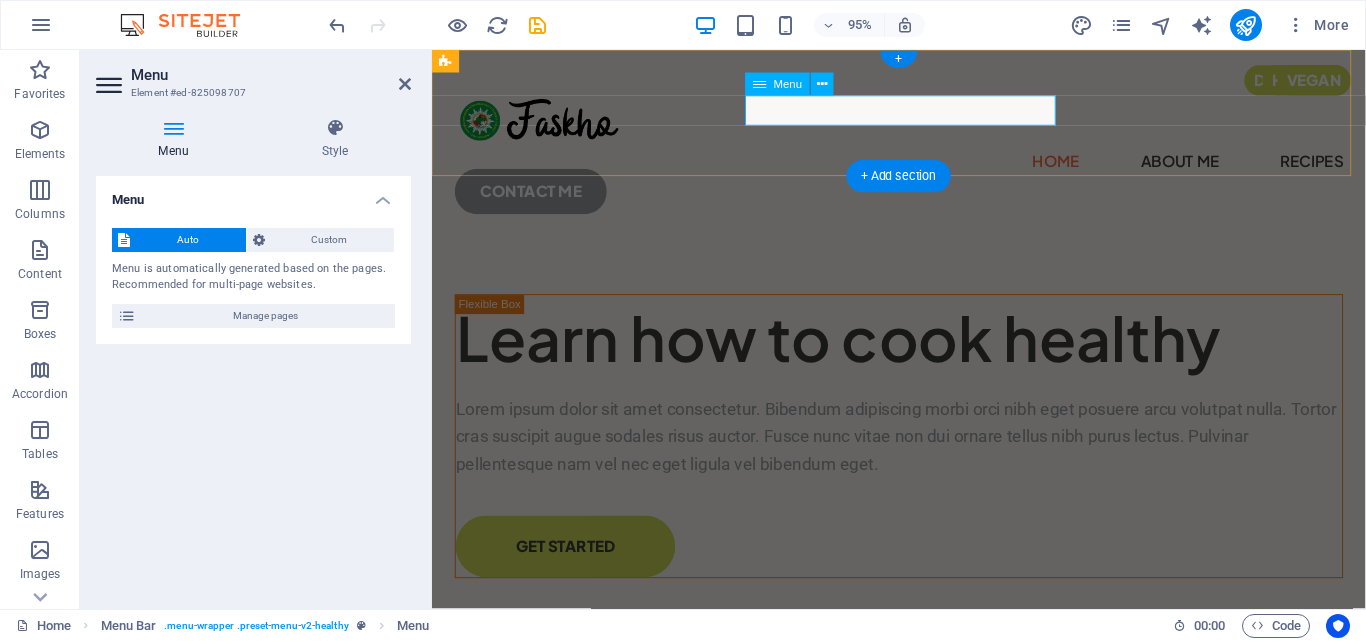 click on "Home About Me Recipes" at bounding box center (923, 167) 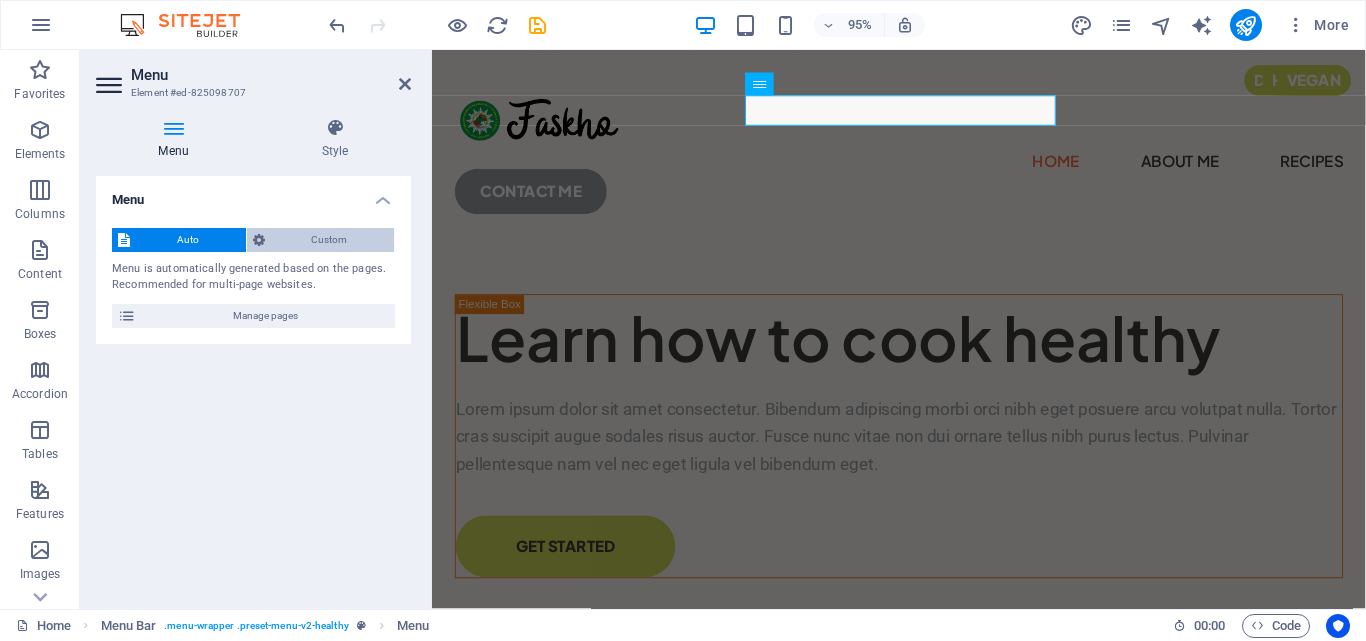 click on "Custom" at bounding box center [330, 240] 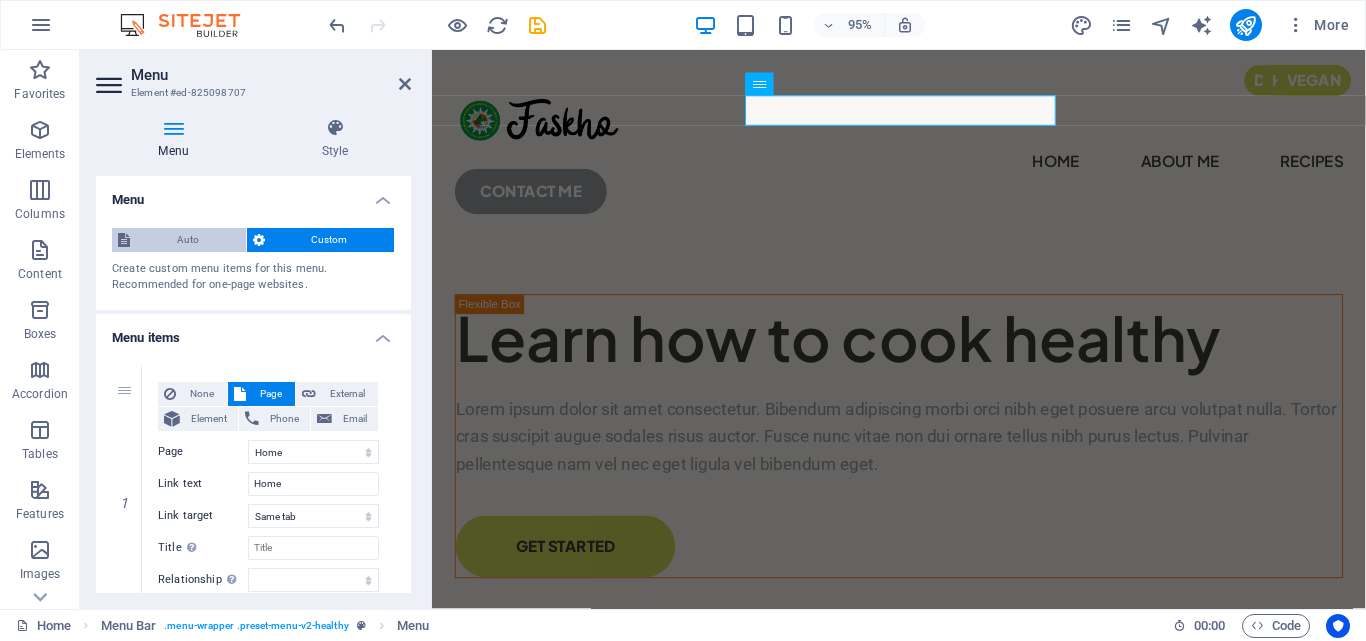 click on "Auto" at bounding box center [188, 240] 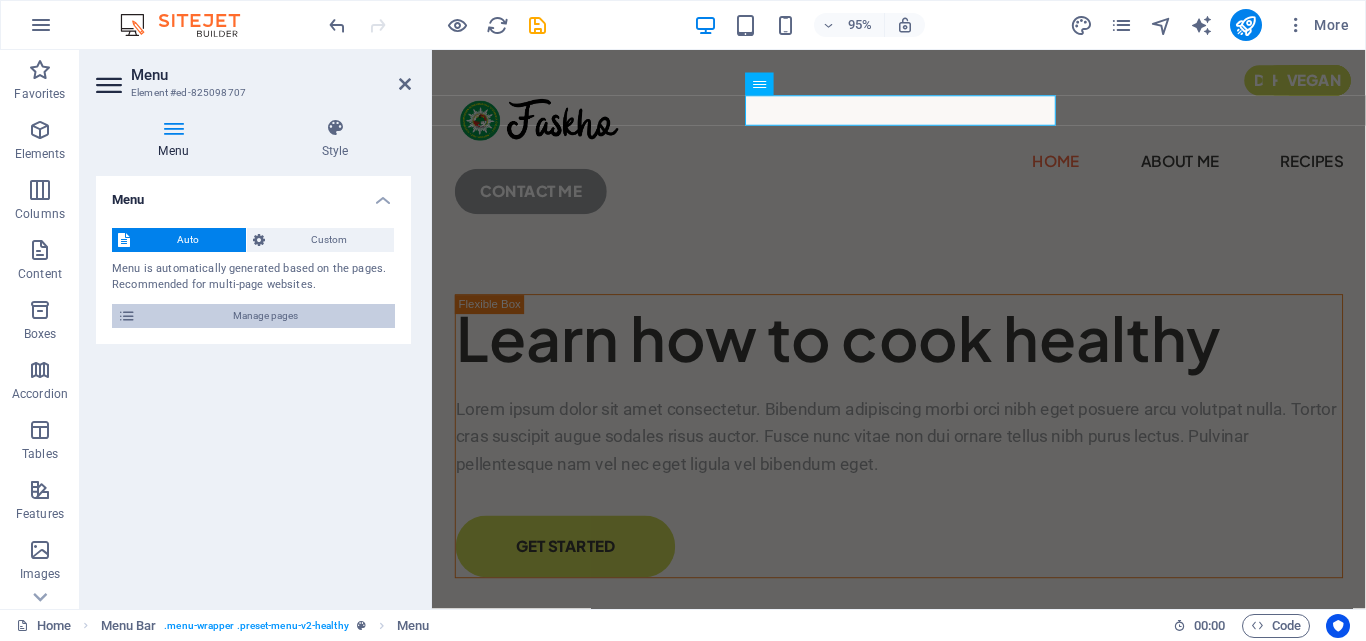 click on "Manage pages" at bounding box center (265, 316) 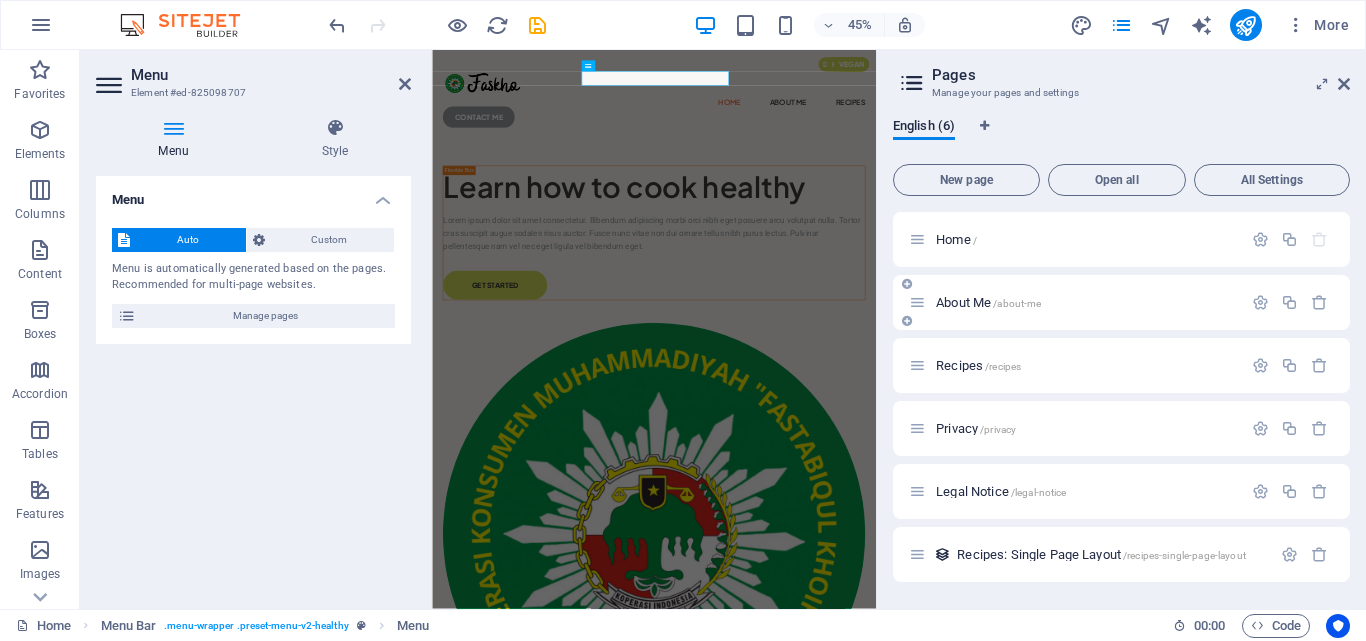 click on "About Me /about-me" at bounding box center [988, 302] 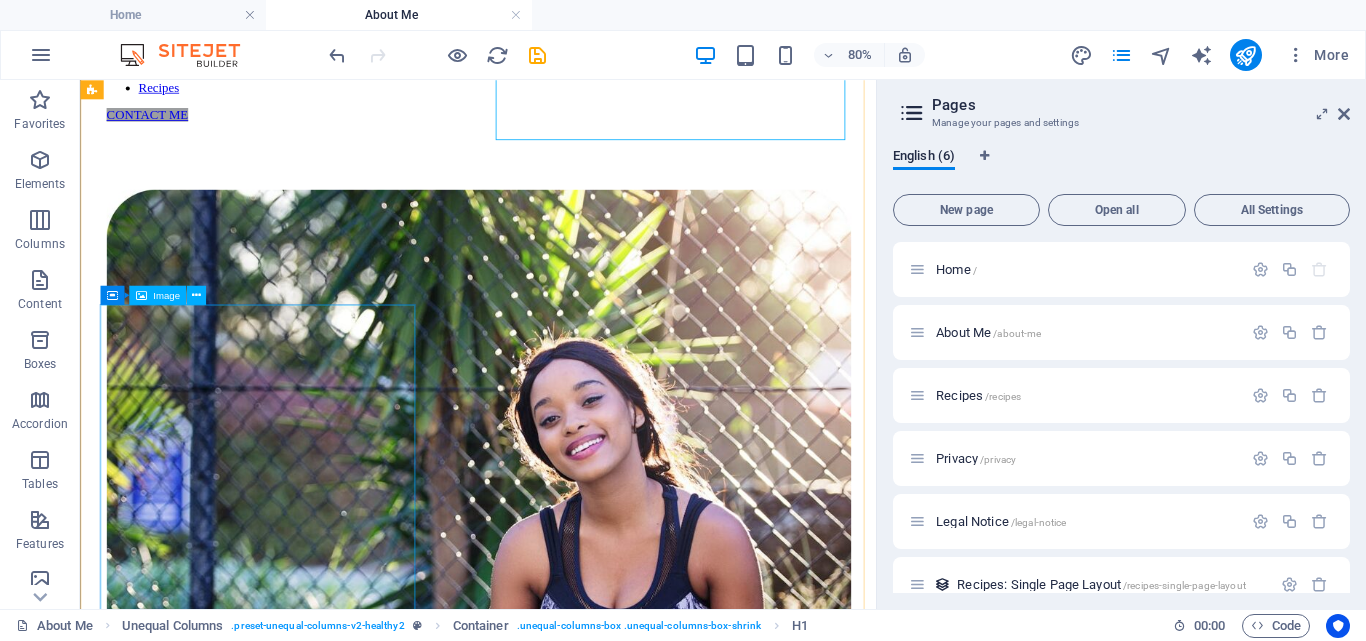 scroll, scrollTop: 201, scrollLeft: 0, axis: vertical 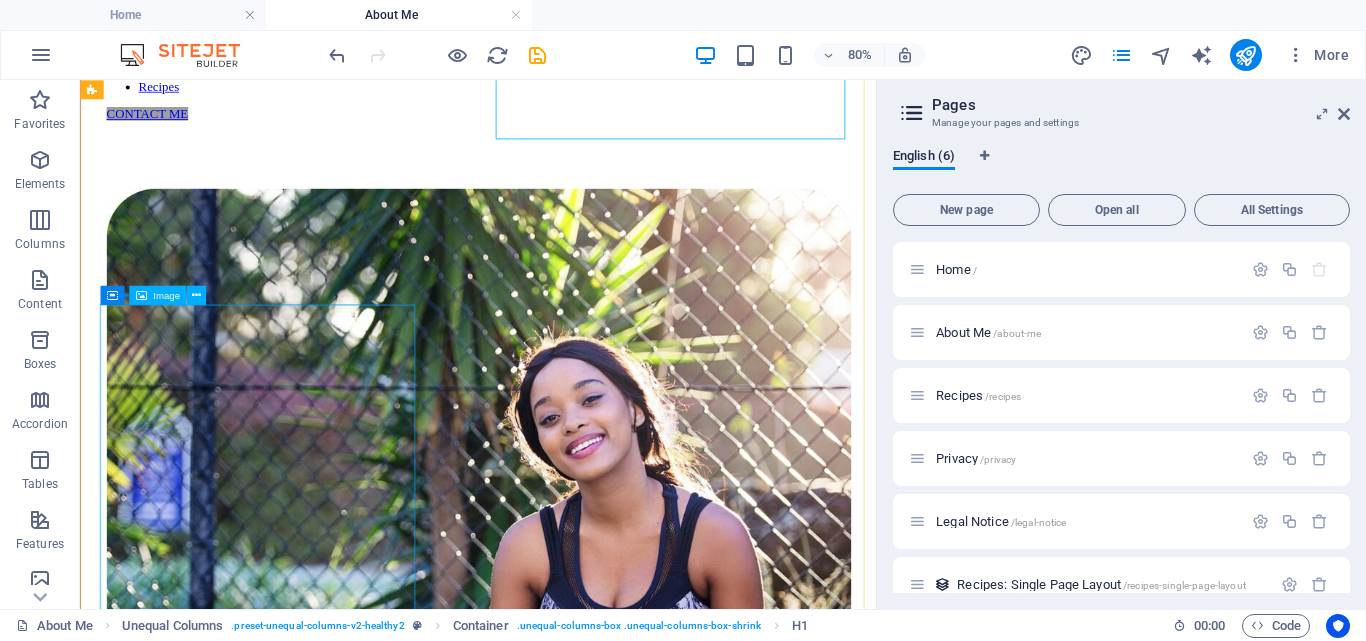click at bounding box center [577, 683] 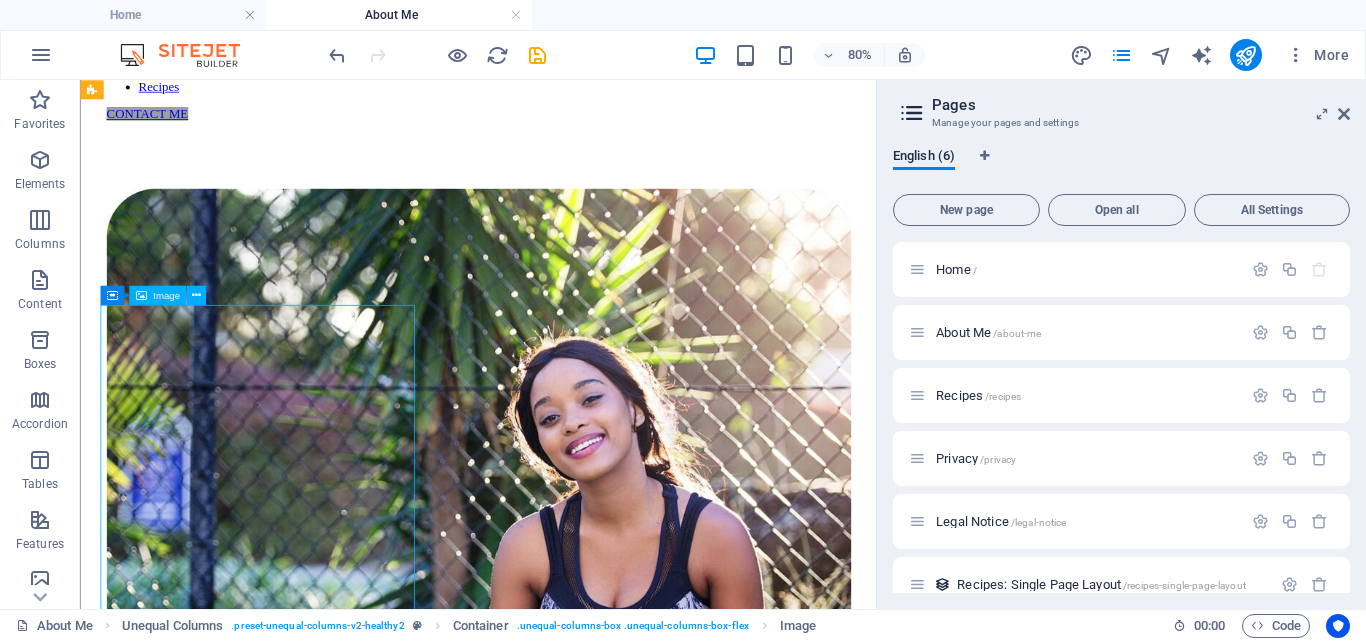 click at bounding box center (577, 683) 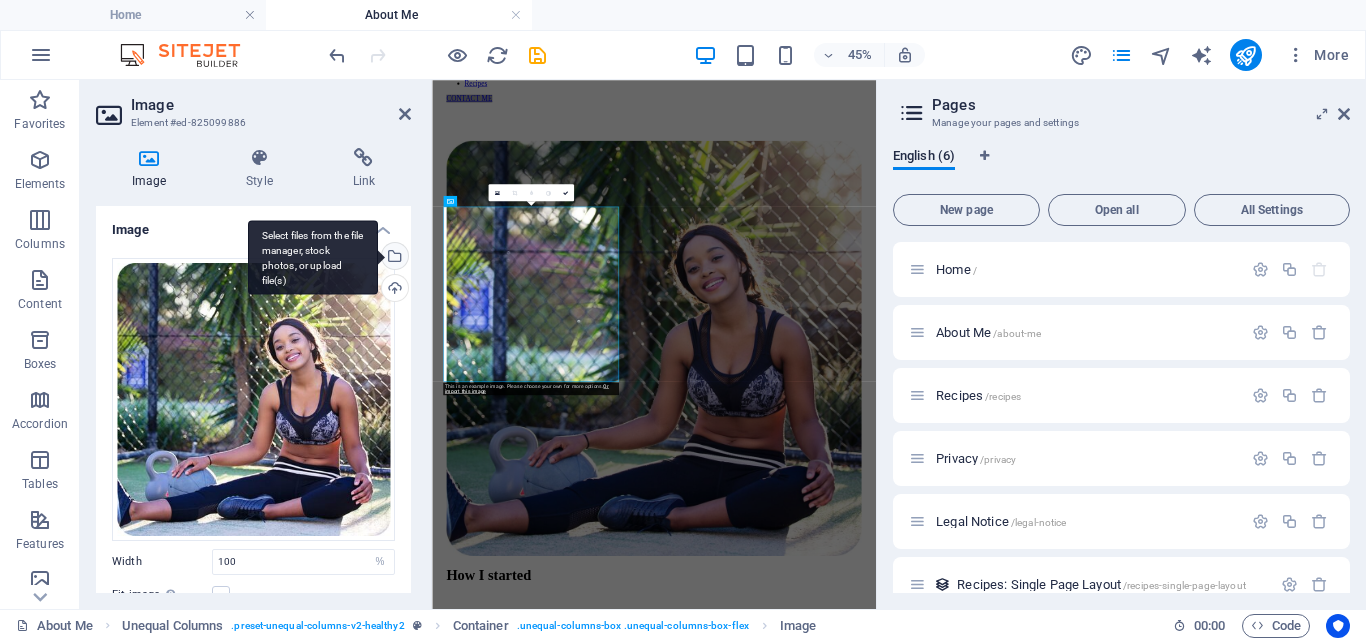click on "Select files from the file manager, stock photos, or upload file(s)" at bounding box center (393, 258) 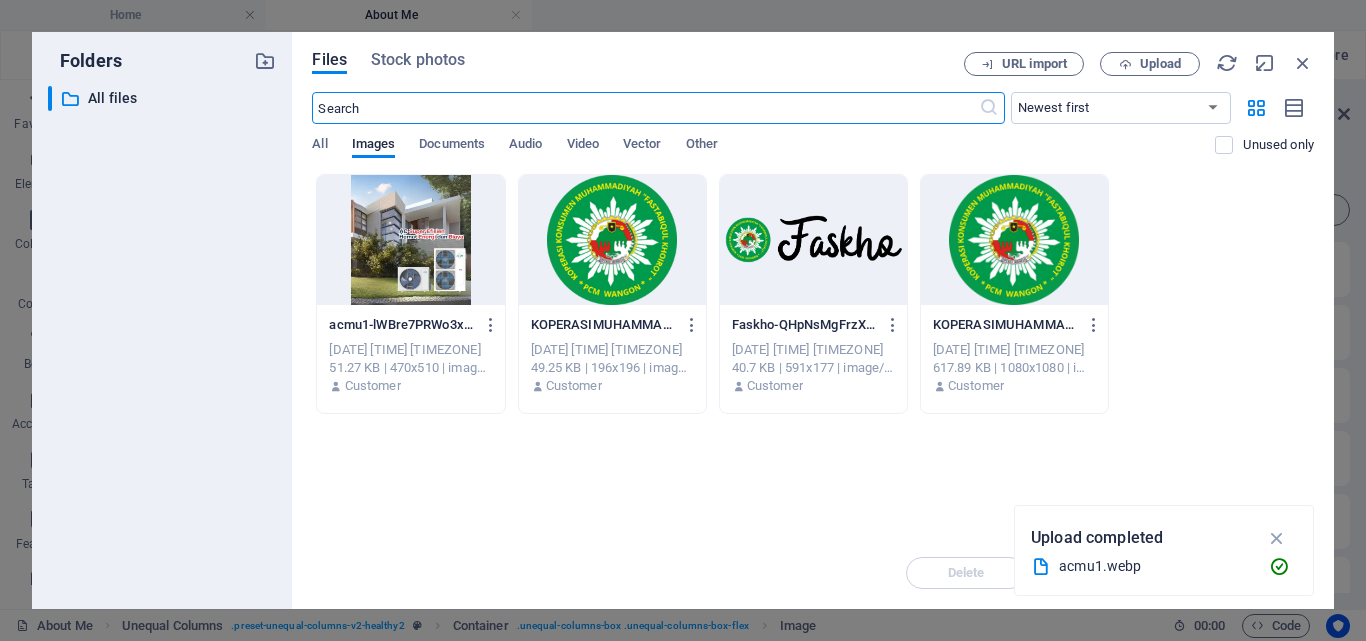 scroll, scrollTop: 0, scrollLeft: 0, axis: both 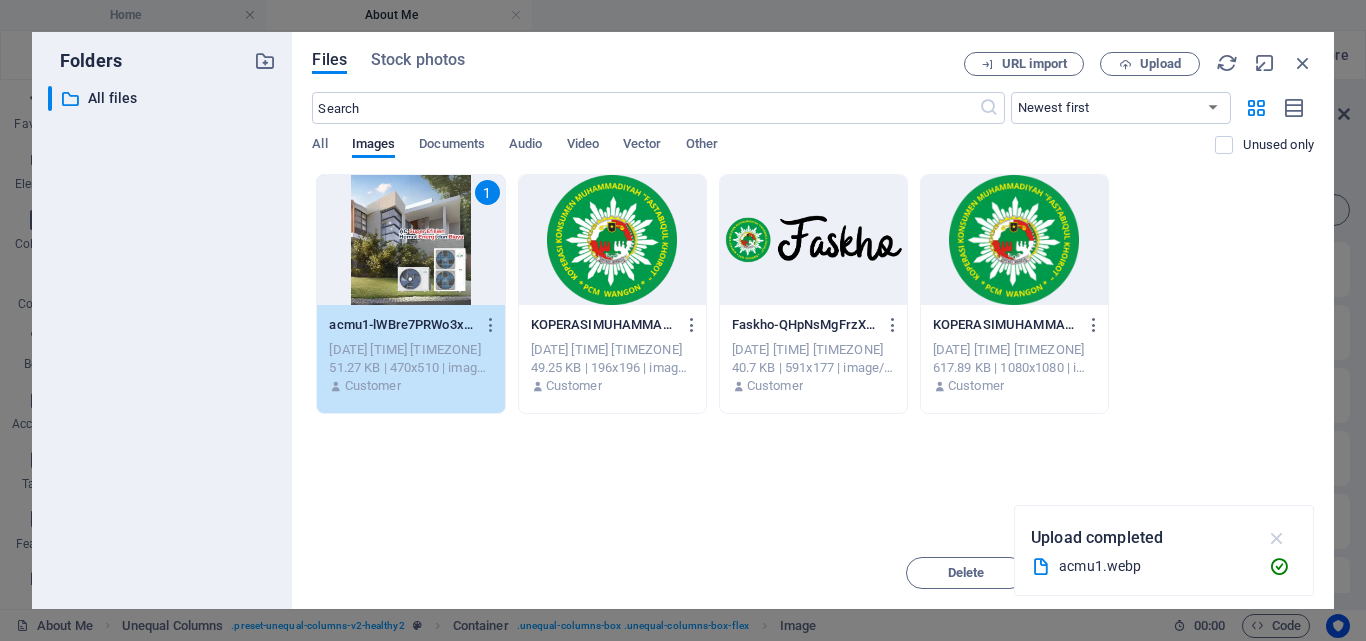 click at bounding box center (1277, 538) 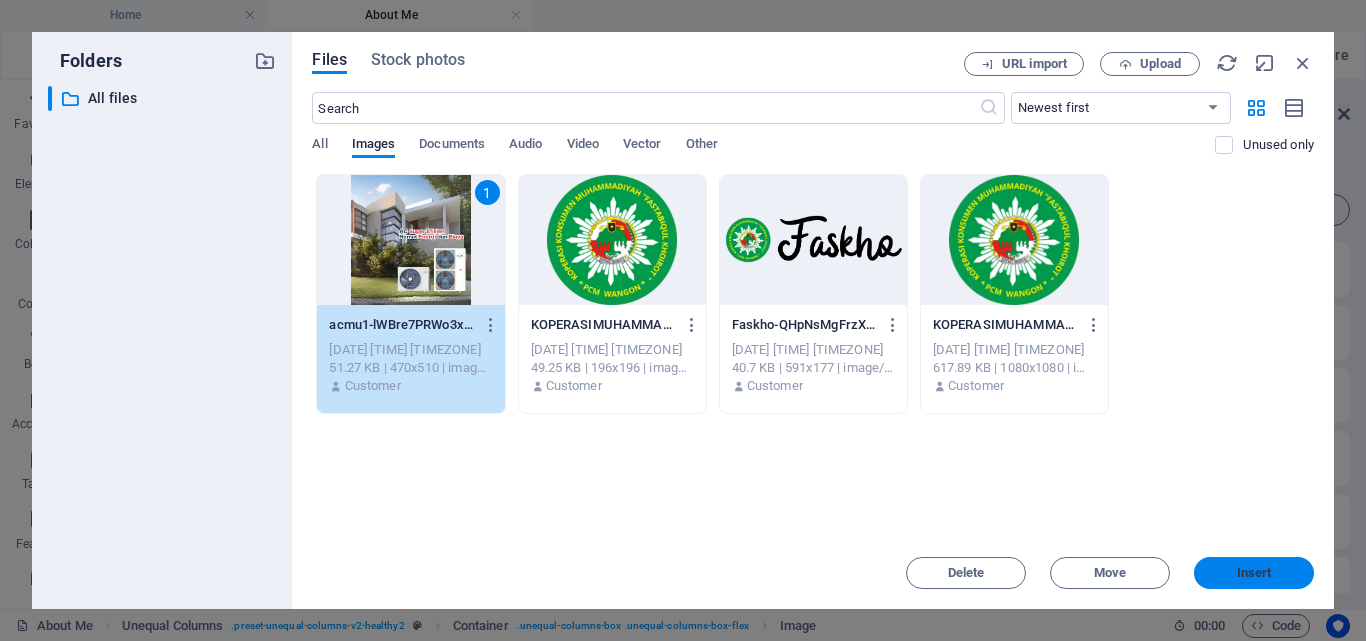 click on "Insert" at bounding box center (1254, 573) 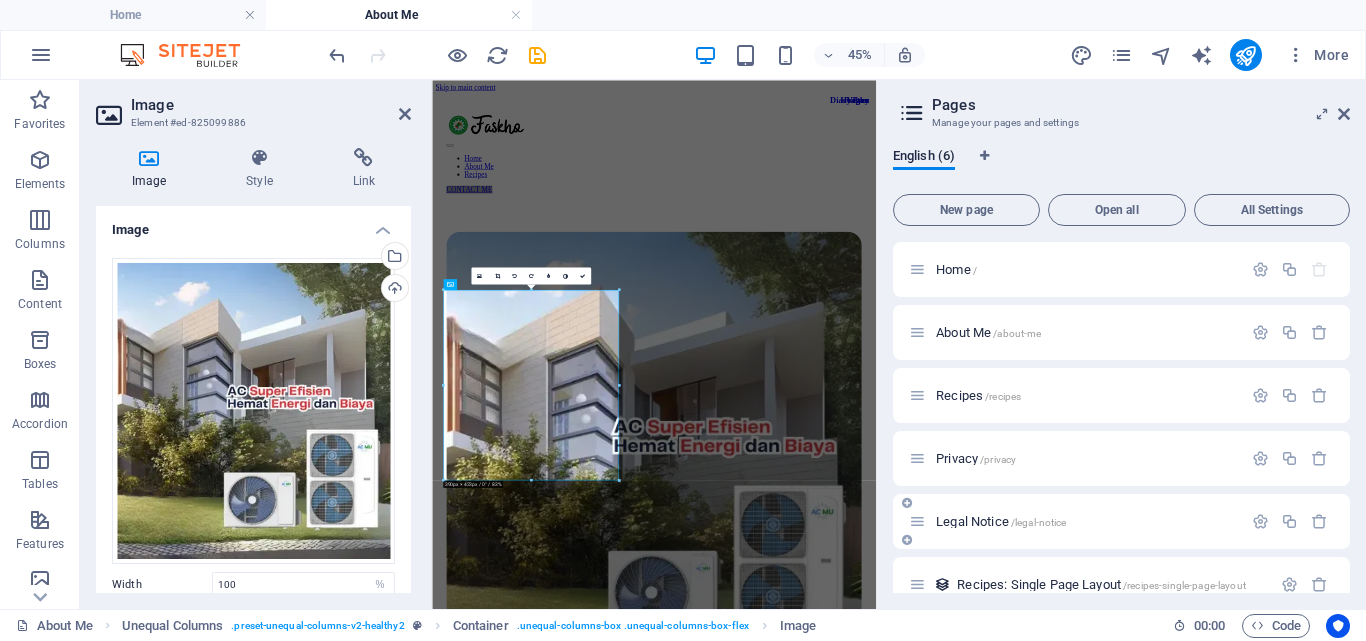 click on "Legal Notice /legal-notice" at bounding box center [1075, 521] 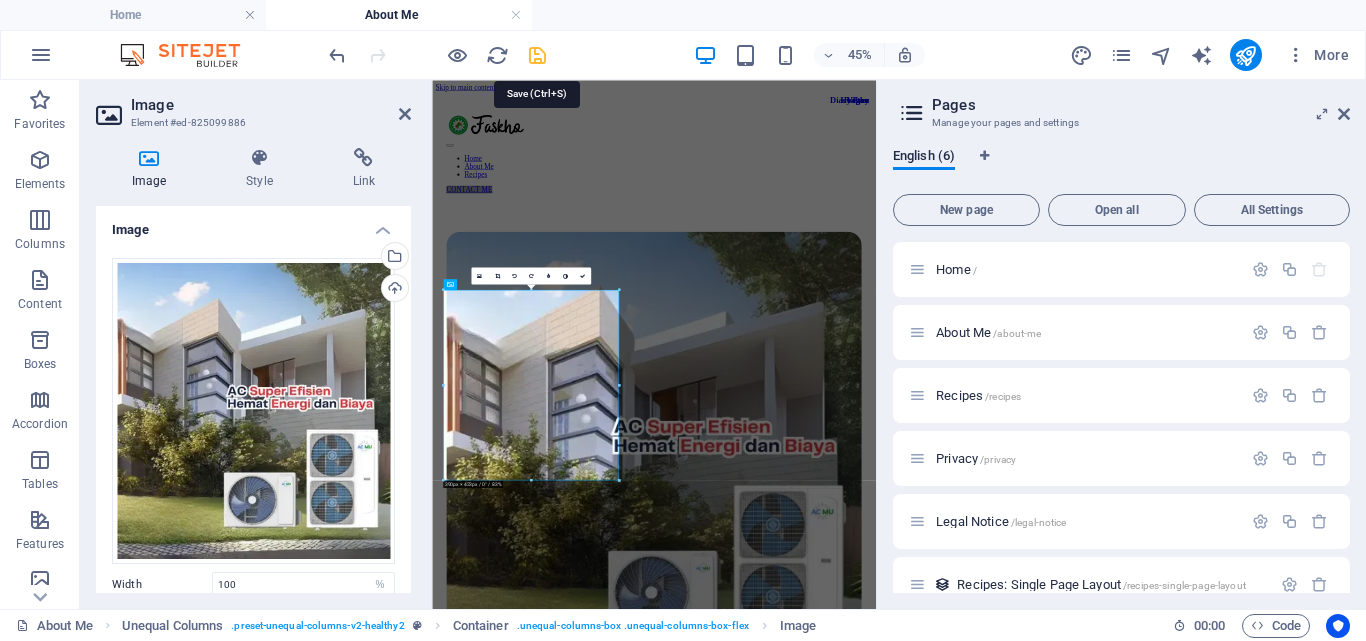 click at bounding box center [537, 55] 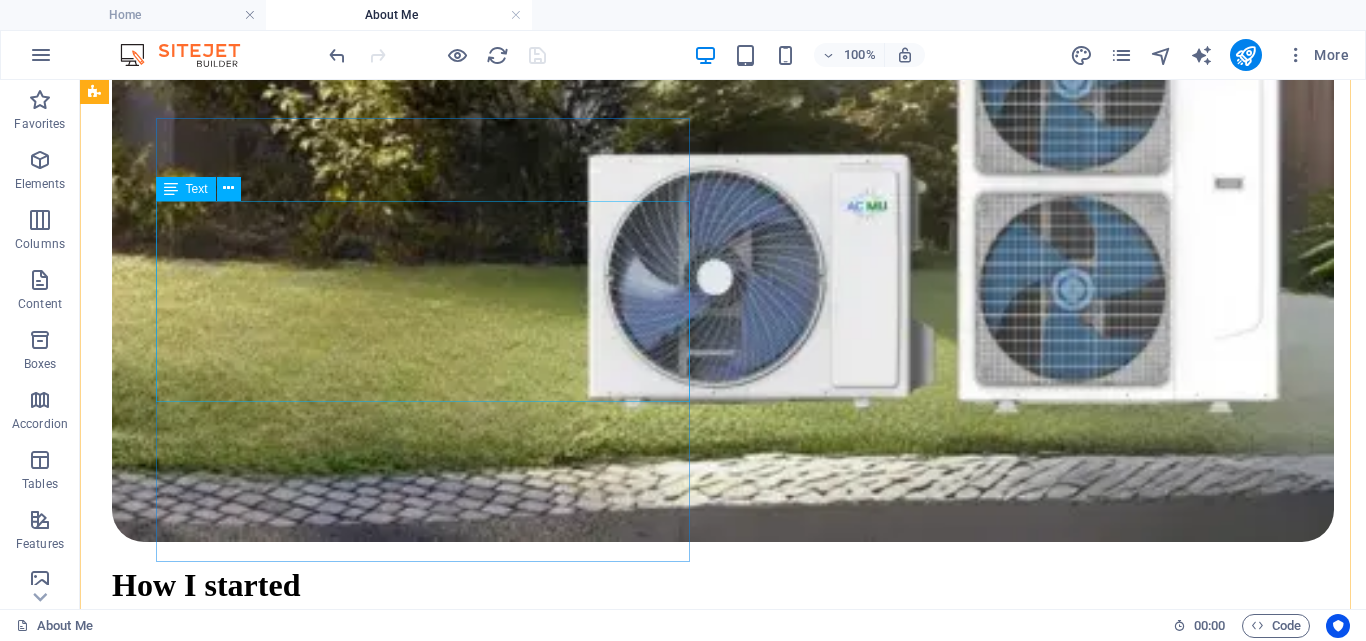 scroll, scrollTop: 1101, scrollLeft: 0, axis: vertical 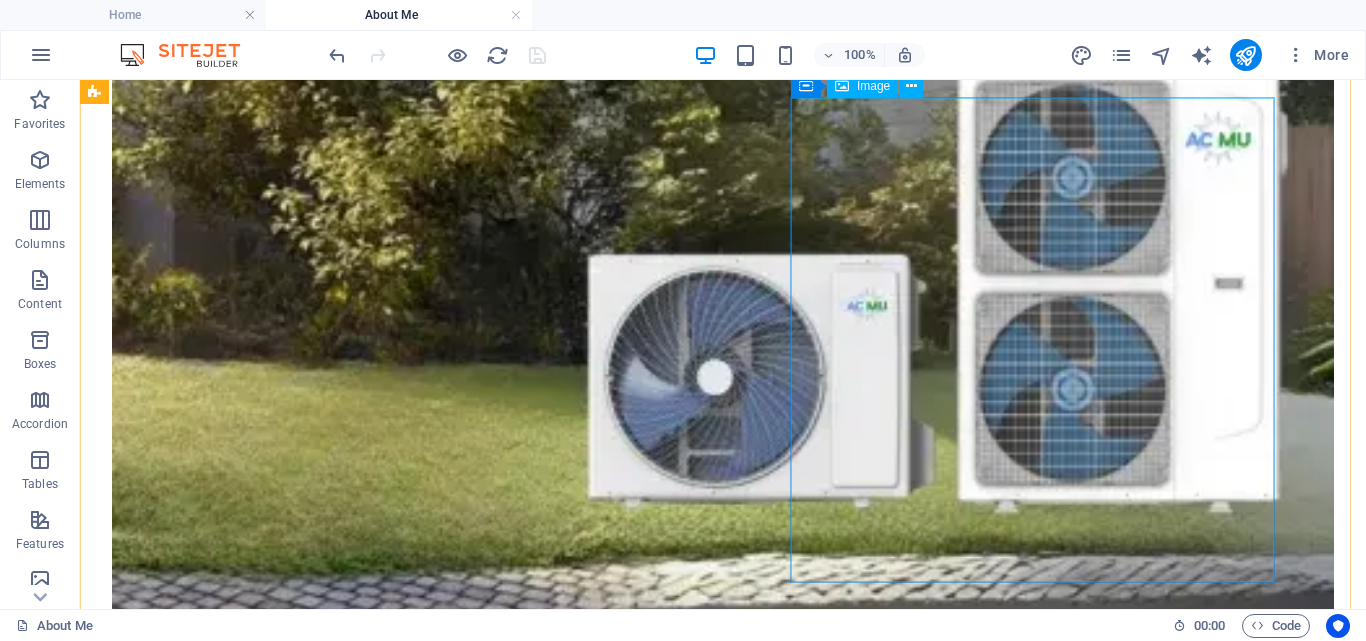 click at bounding box center [723, 1767] 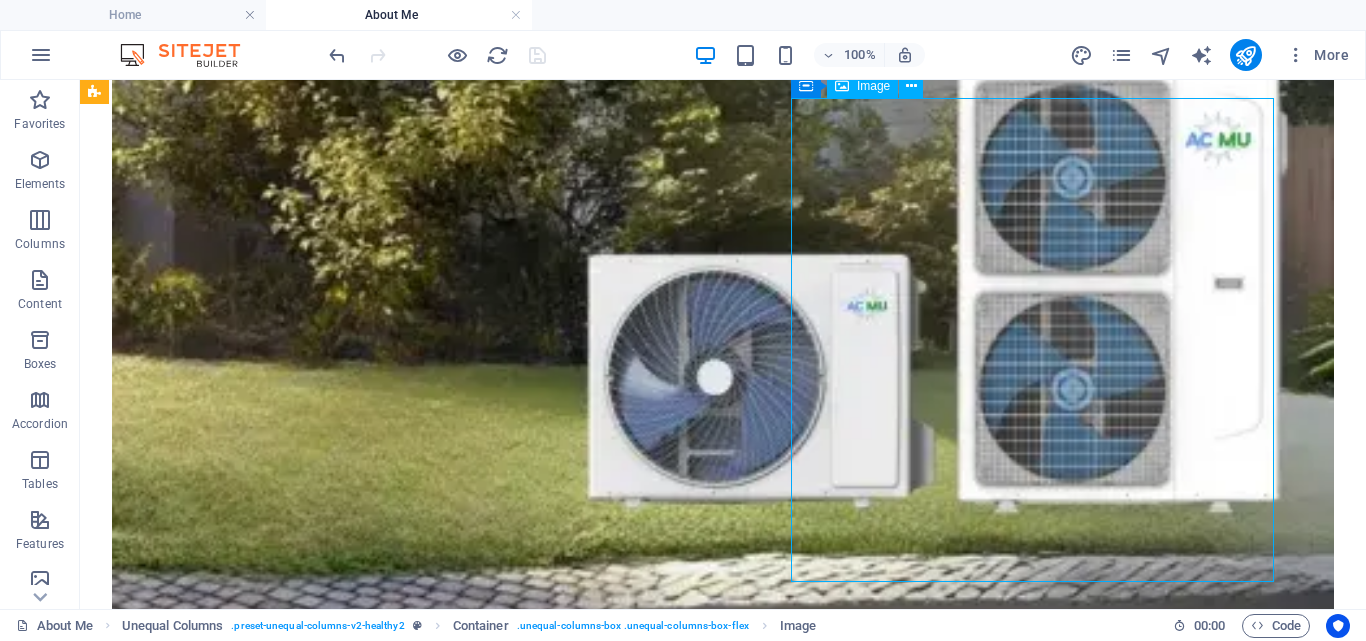 click at bounding box center [723, 1767] 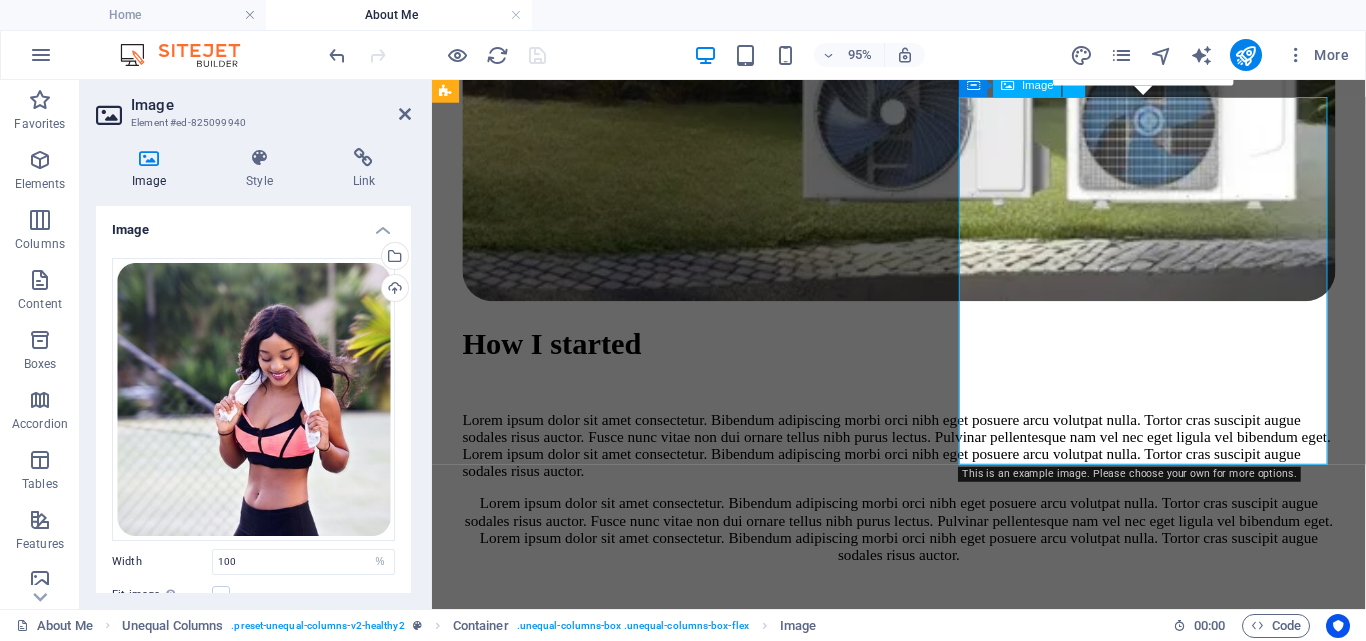scroll, scrollTop: 1345, scrollLeft: 0, axis: vertical 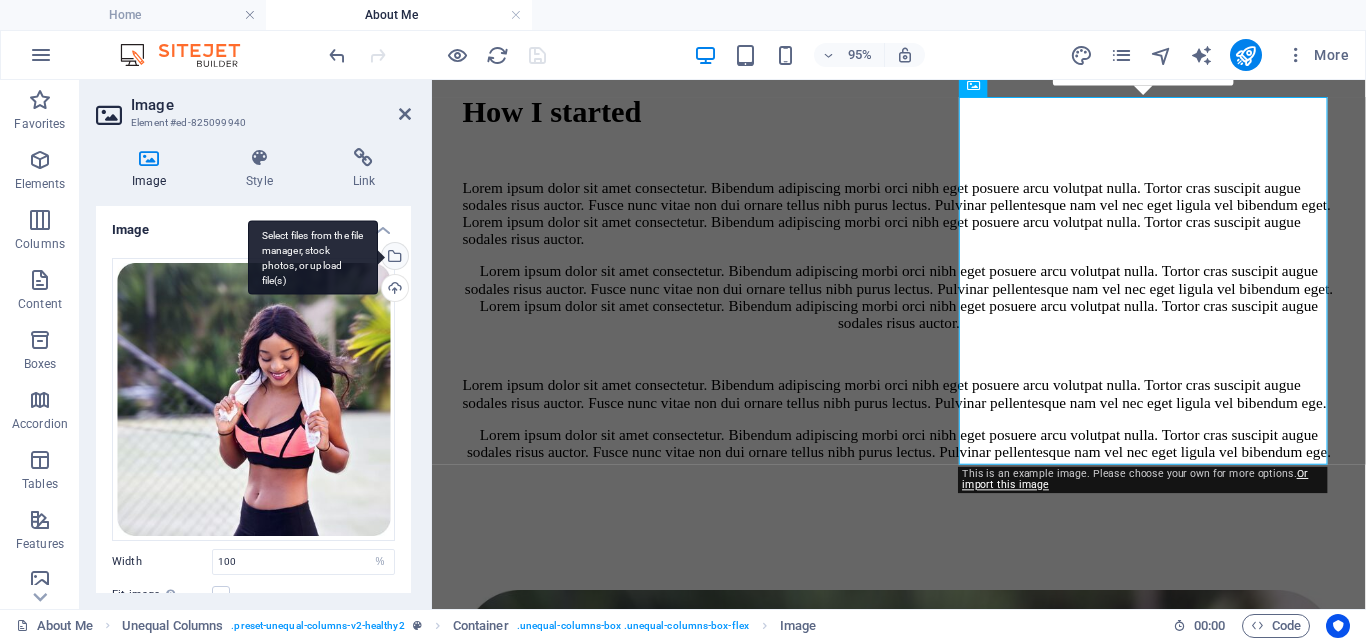 click on "Select files from the file manager, stock photos, or upload file(s)" at bounding box center [393, 258] 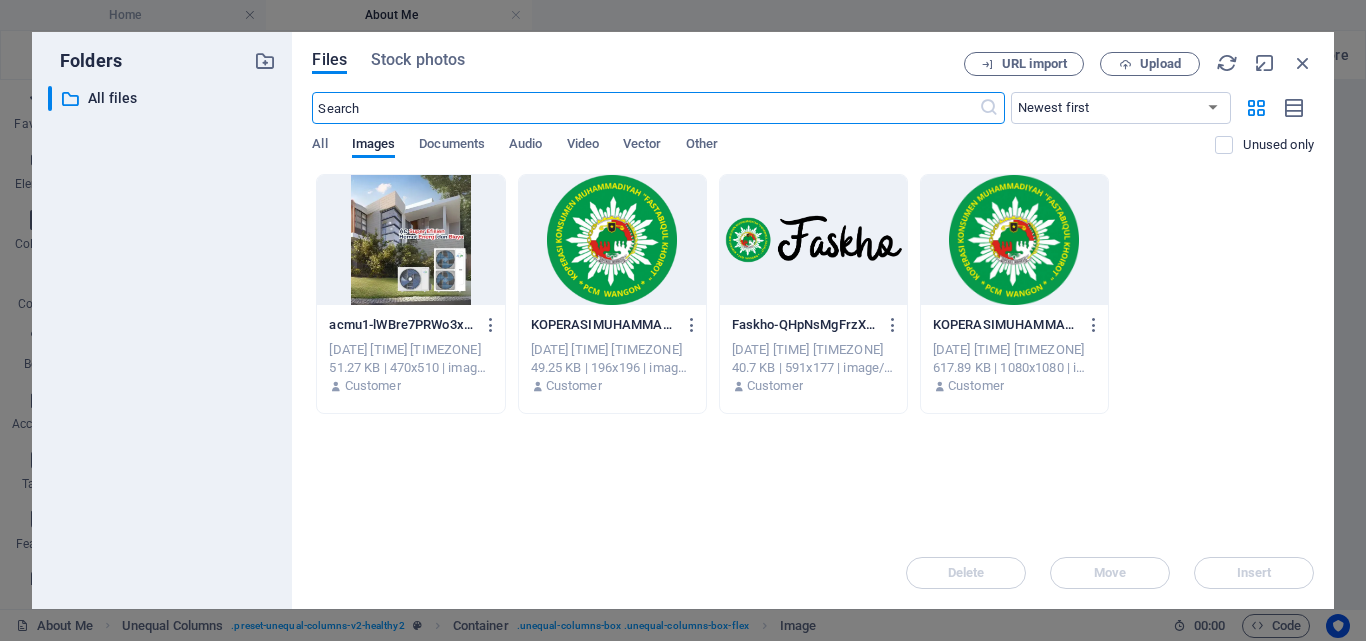 scroll, scrollTop: 1344, scrollLeft: 0, axis: vertical 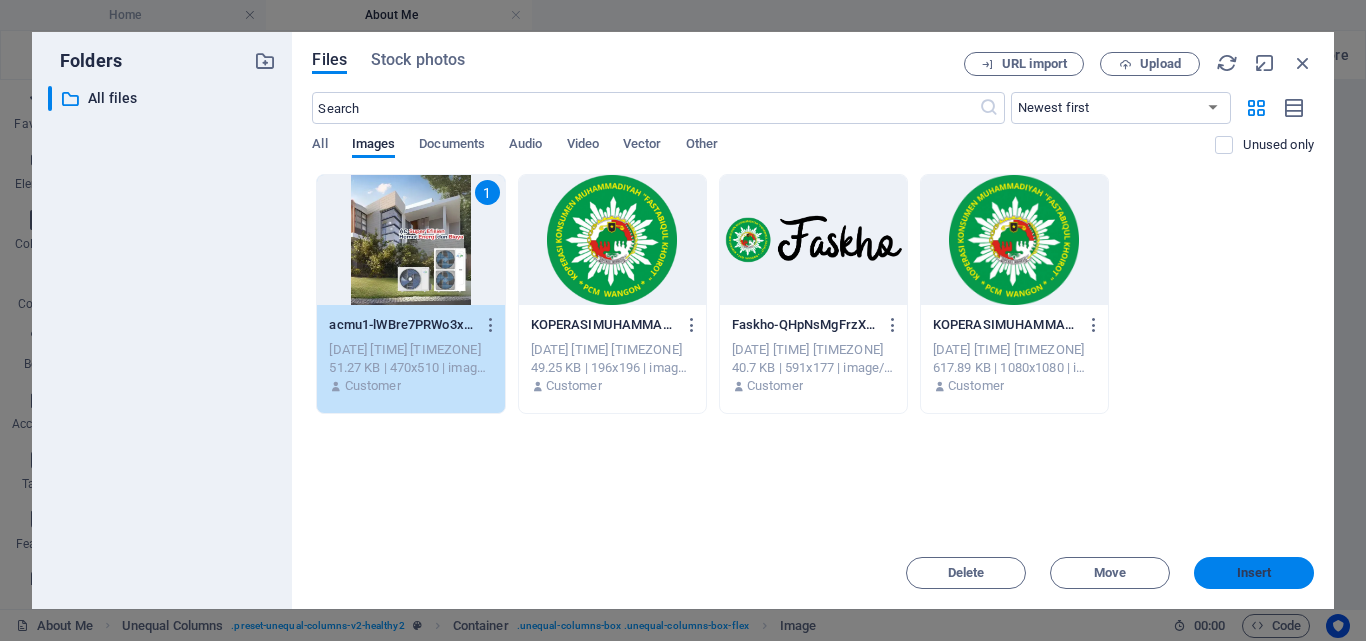 click on "Insert" at bounding box center (1254, 573) 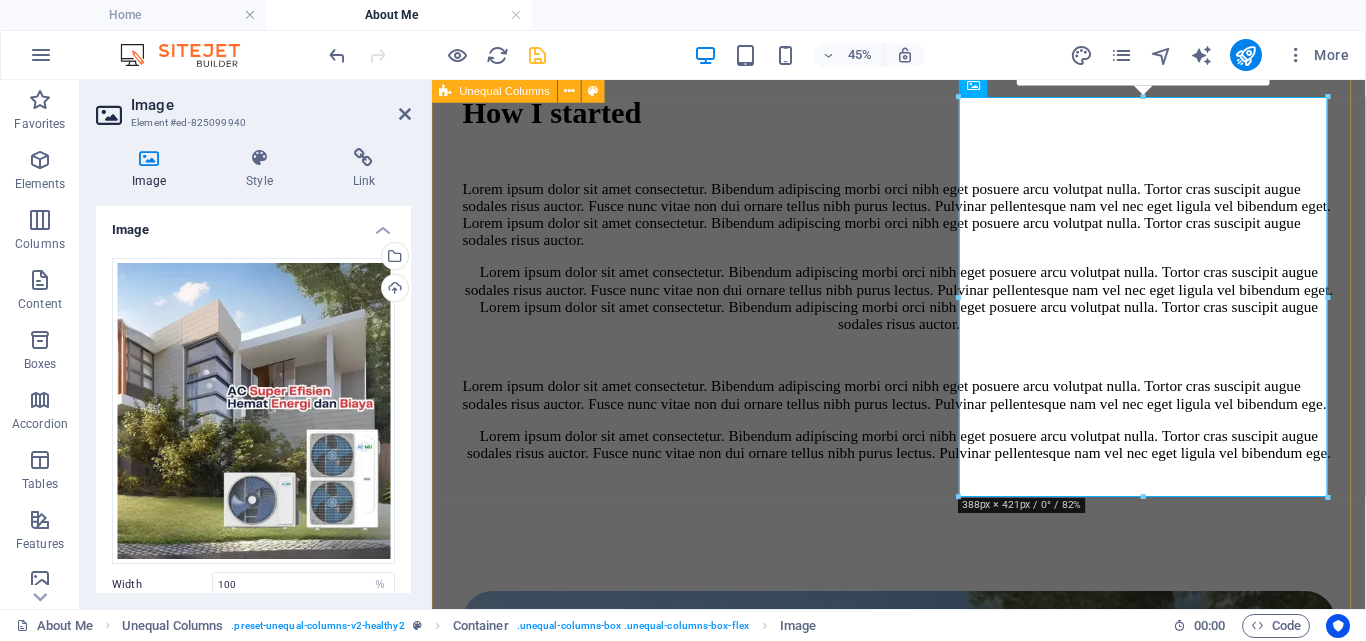 scroll, scrollTop: 1328, scrollLeft: 0, axis: vertical 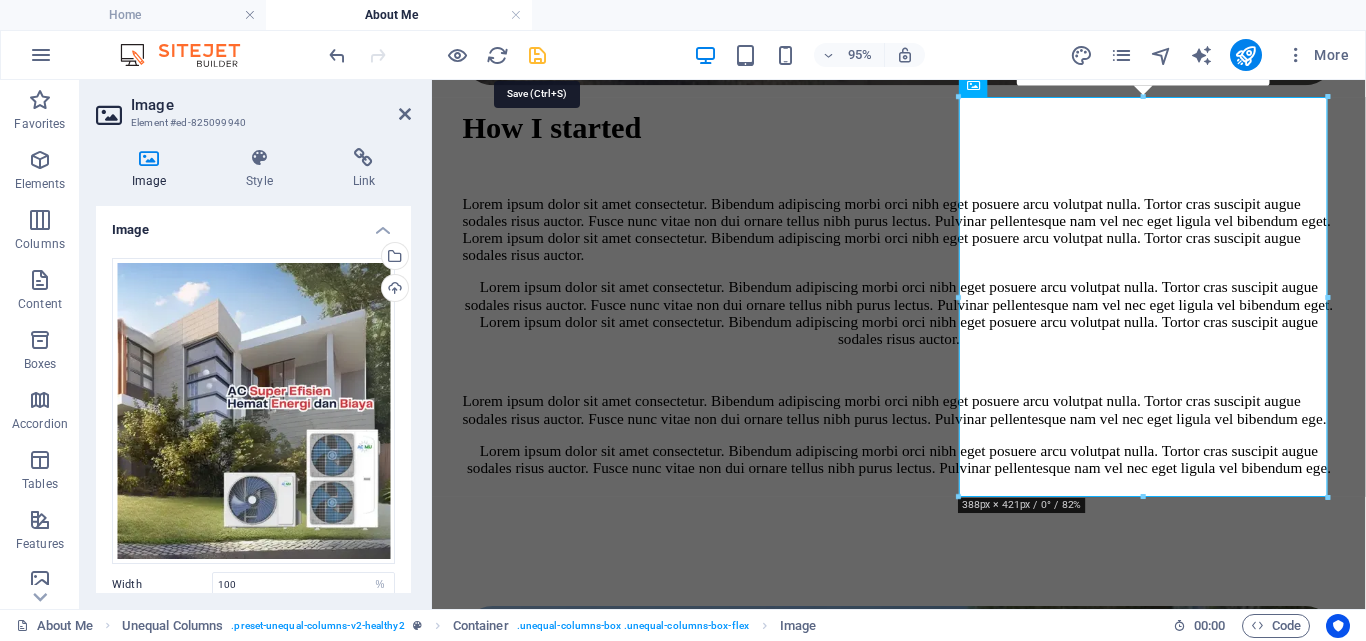 click at bounding box center (537, 55) 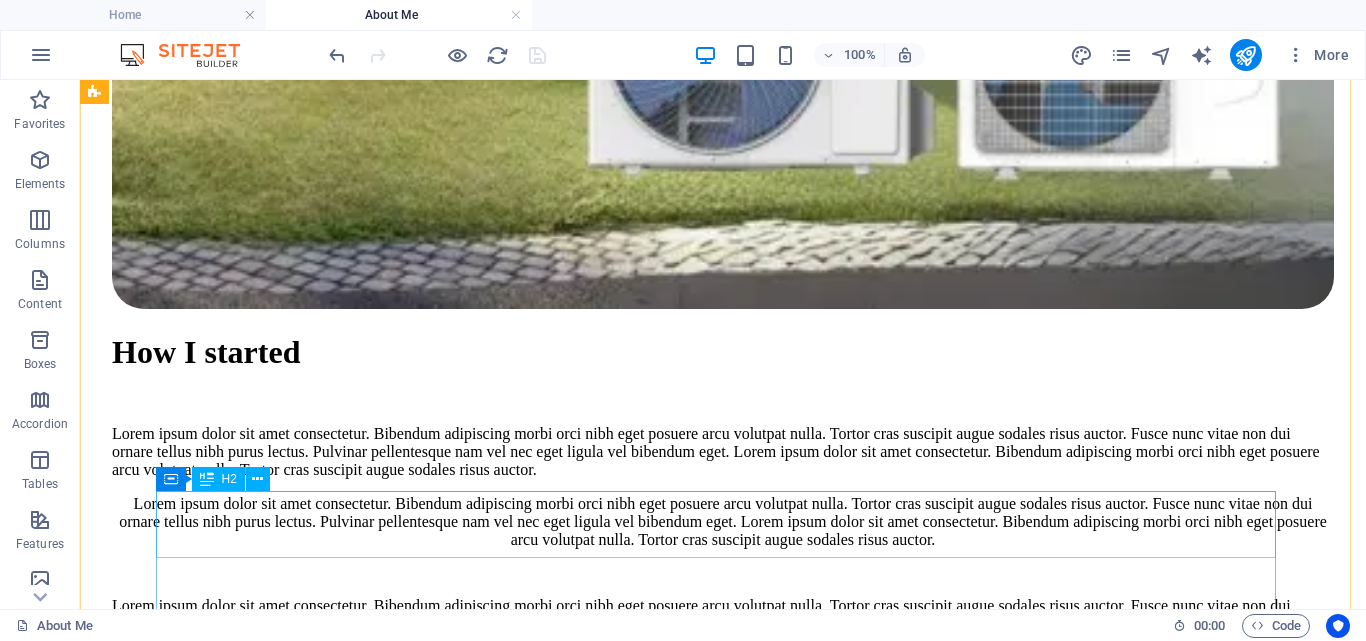 scroll, scrollTop: 1234, scrollLeft: 0, axis: vertical 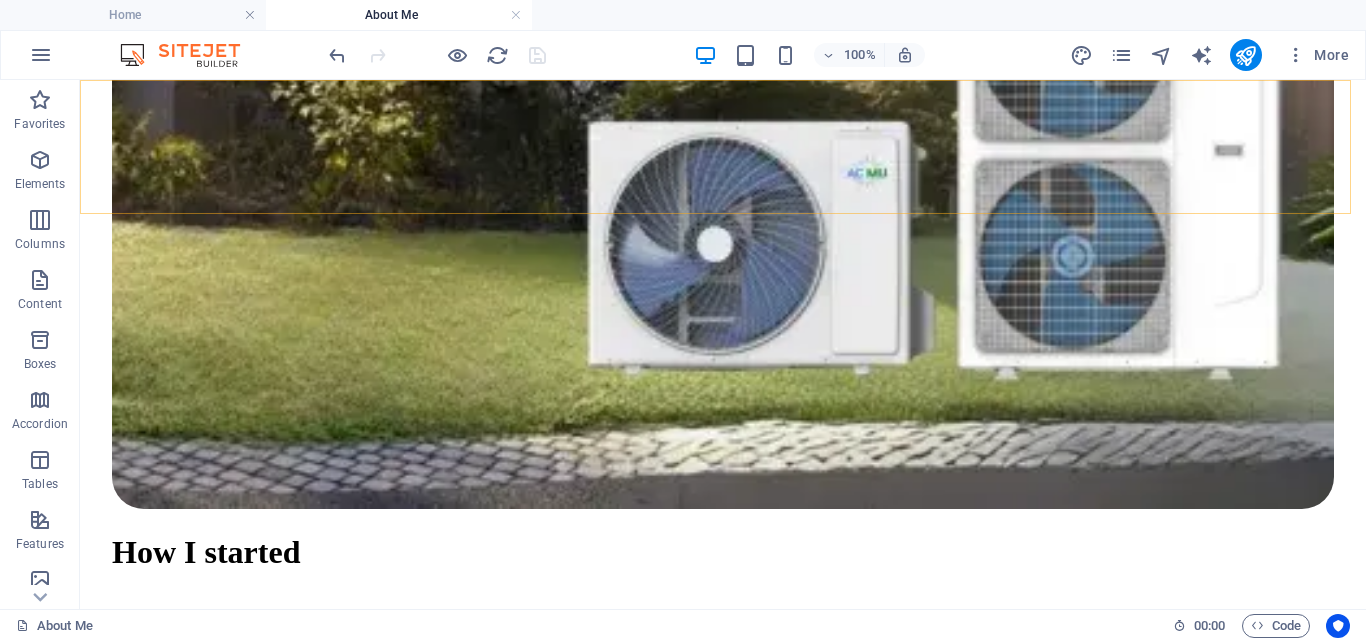 click on "Home About Me Recipes" at bounding box center [723, -962] 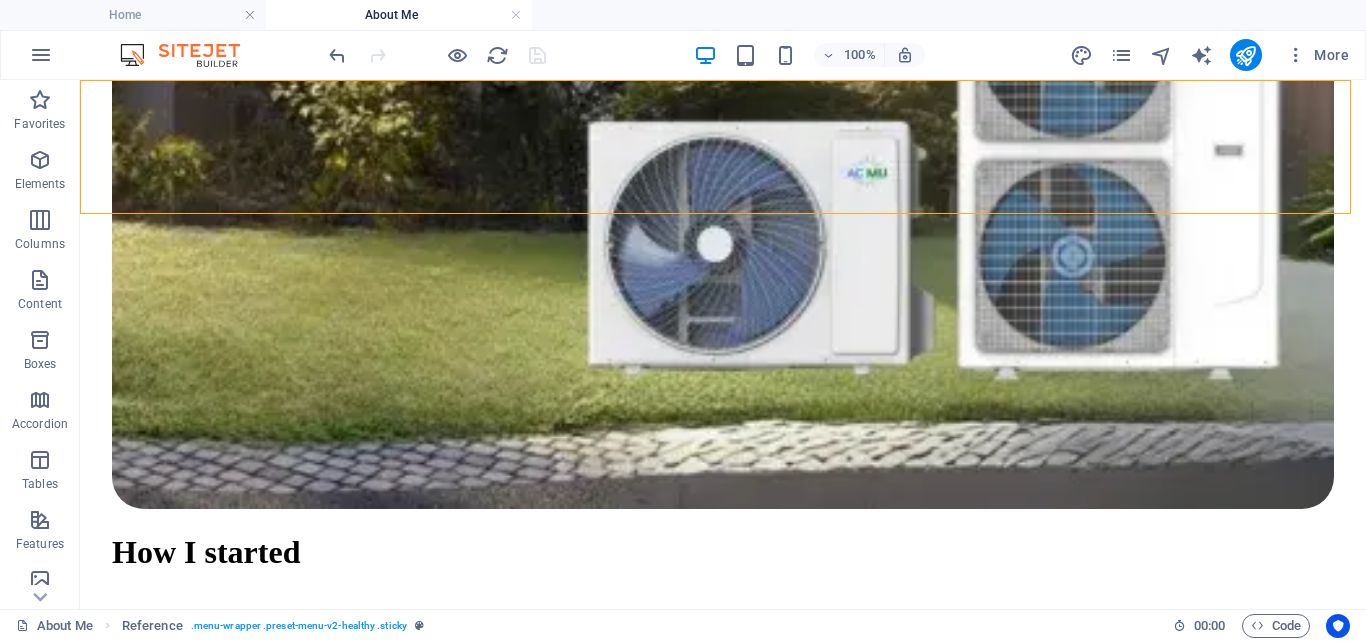 click on "Home About Me Recipes" at bounding box center (723, -962) 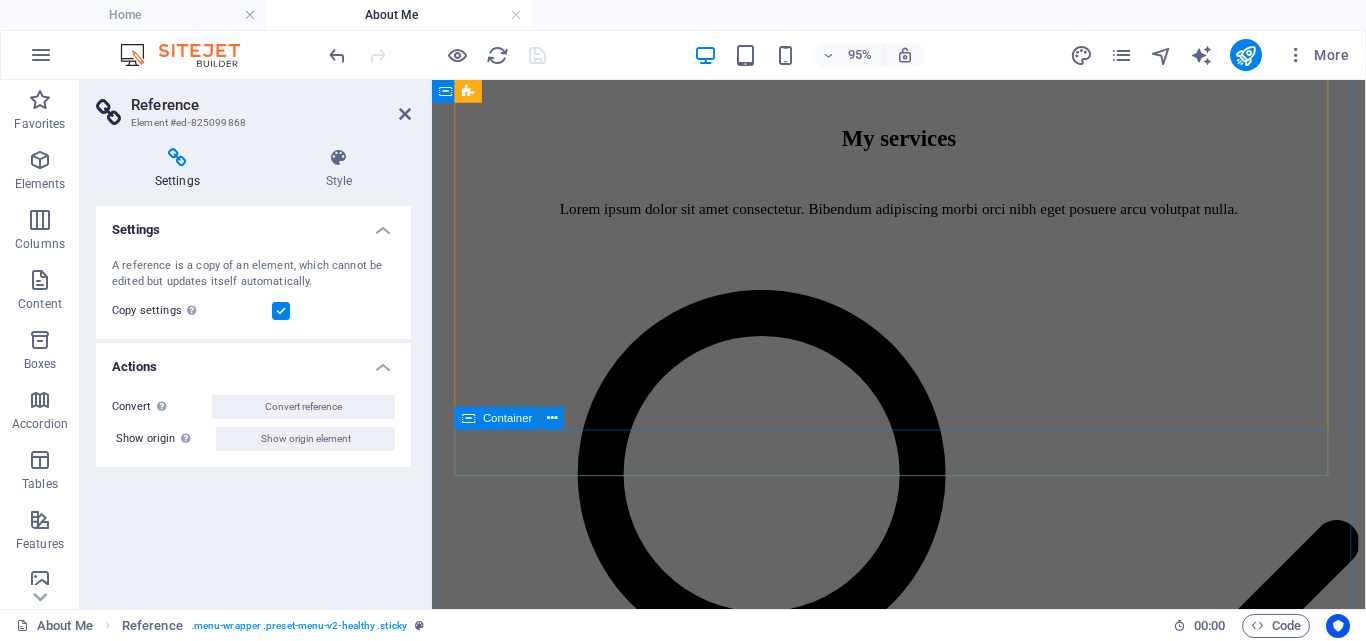 scroll, scrollTop: 3561, scrollLeft: 0, axis: vertical 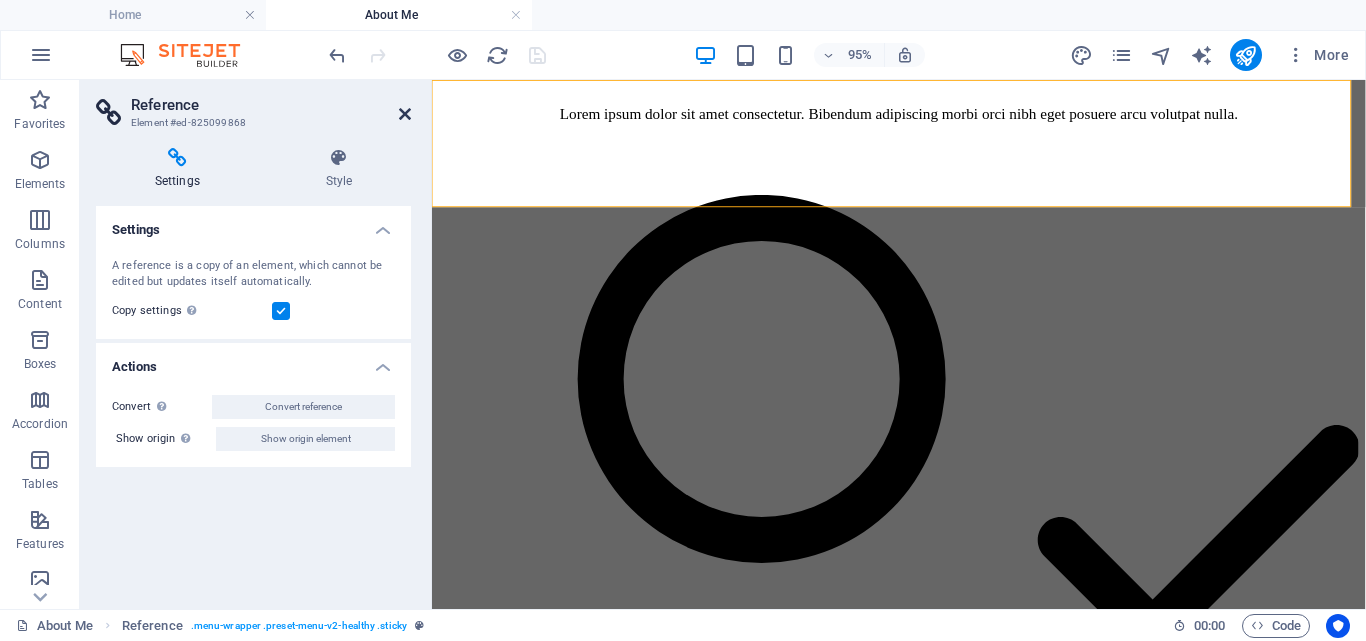 click at bounding box center (405, 114) 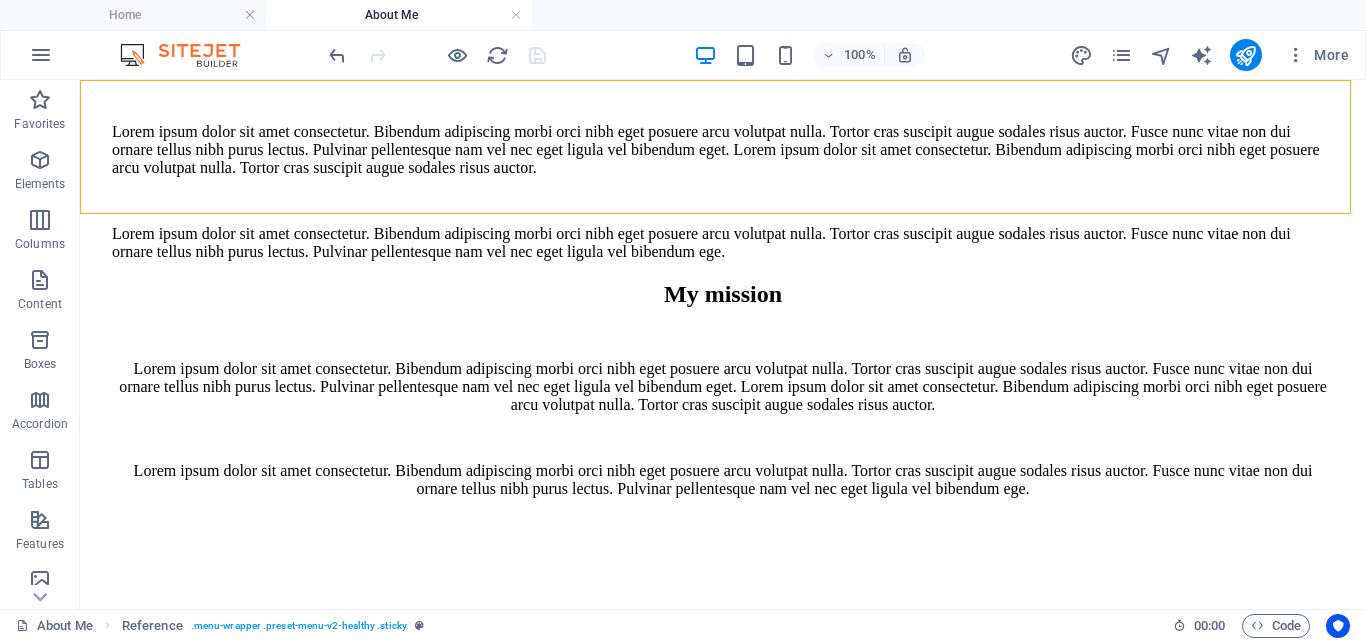 scroll, scrollTop: 3355, scrollLeft: 0, axis: vertical 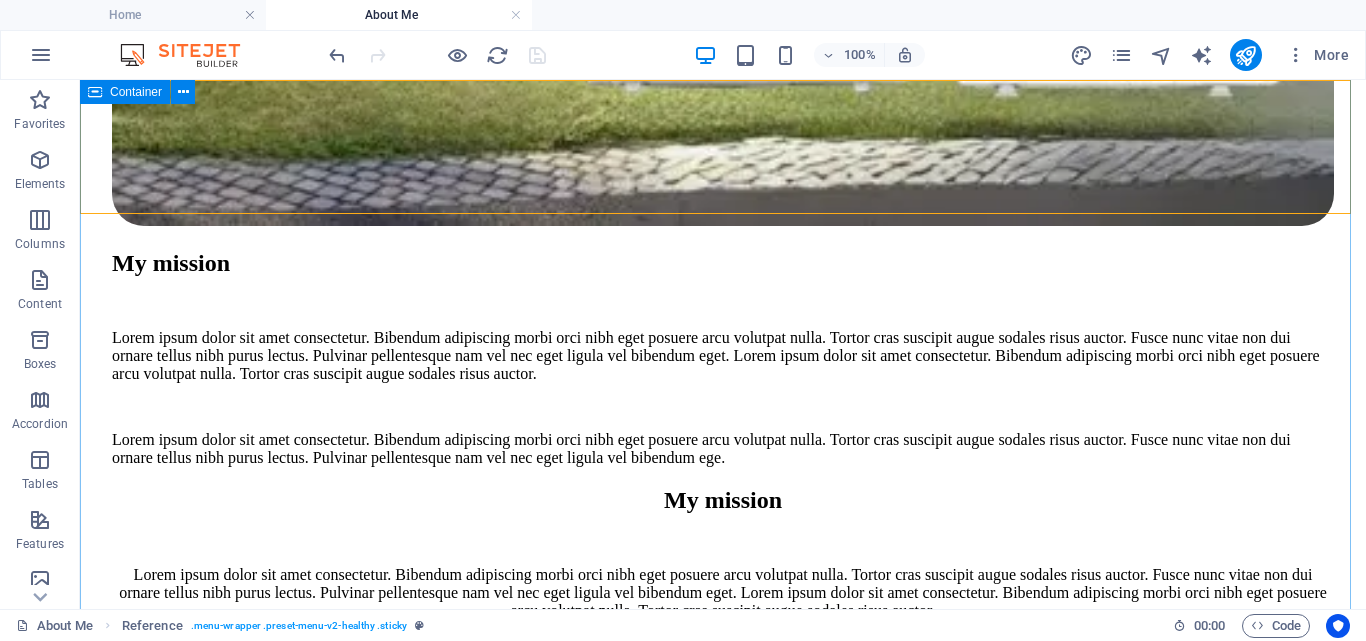 click on "Most popular recipes Lorem ipsum dolor sit amet consectetur. Bibendum adipiscing morbi orci nibh eget posuere arcu volutpat nulla. Vegan Healthy oatmeal Lorem ipsum dolor sit amet coctetur. Bibendum. Prep Cook Total 10min 5min 15min Diary Free Quick & healthy breakfast two Lorem ipsum dolor sit amet coctetur. Bibendum. Prep Cook Total 10min 5min 15min Healthy Healthy bowl two Lorem ipsum dolor sit amet coctetur. Bibendum. Prep Cook Total 10min 5min 15min Vegan Quick & healthy vegan lunch Lorem ipsum dolor sit amet coctetur. Bibendum. Prep Cook Total 10min 5min 15min  Vorherige Nächste  SEE ALL" at bounding box center [723, 8144] 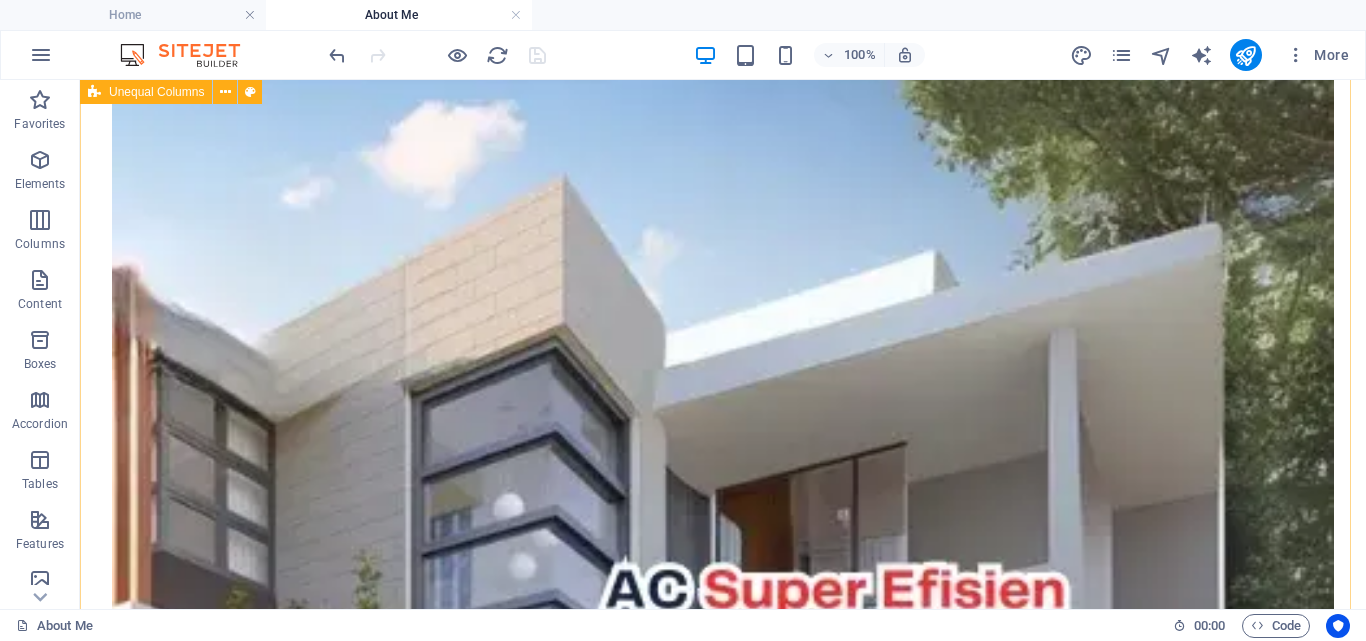 scroll, scrollTop: 0, scrollLeft: 0, axis: both 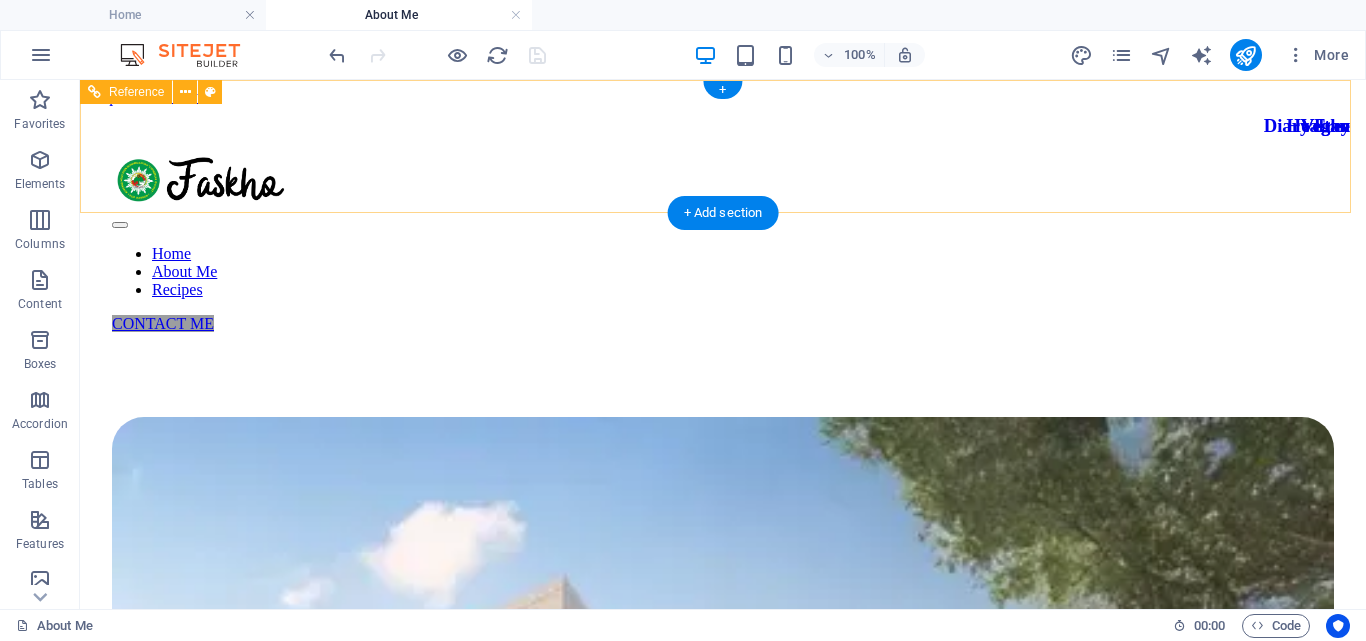 click on "Home About Me Recipes CONTACT ME" at bounding box center (723, 235) 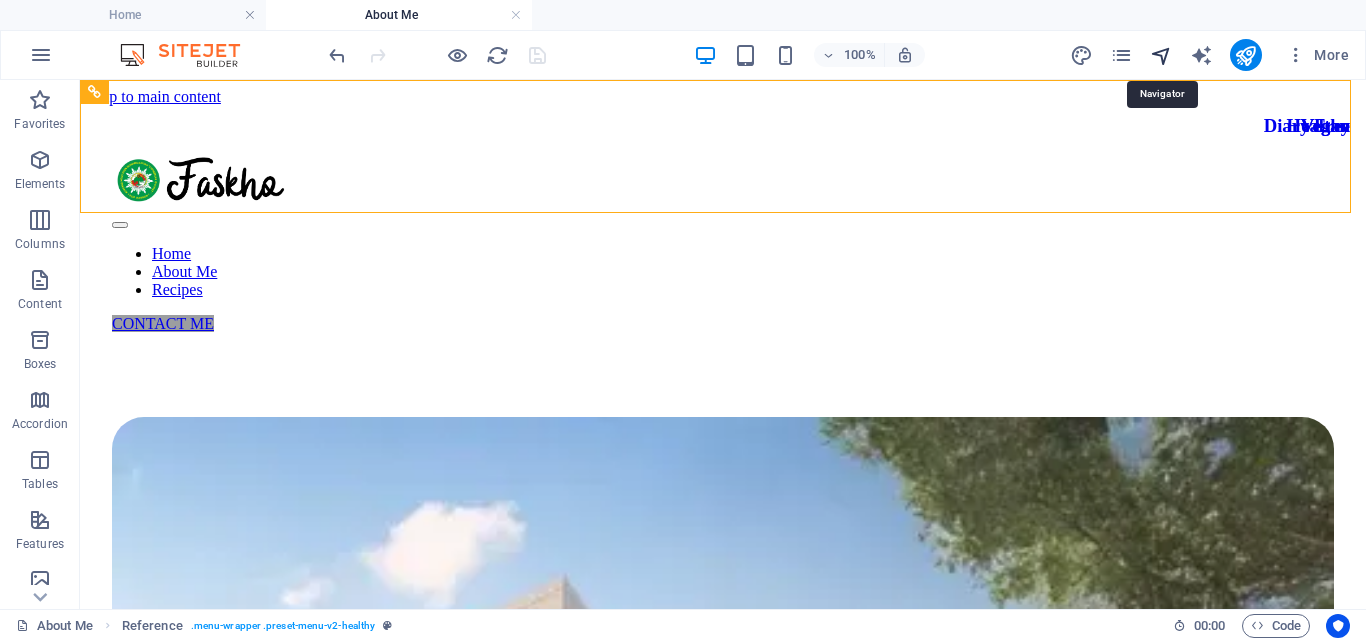 click at bounding box center [1161, 55] 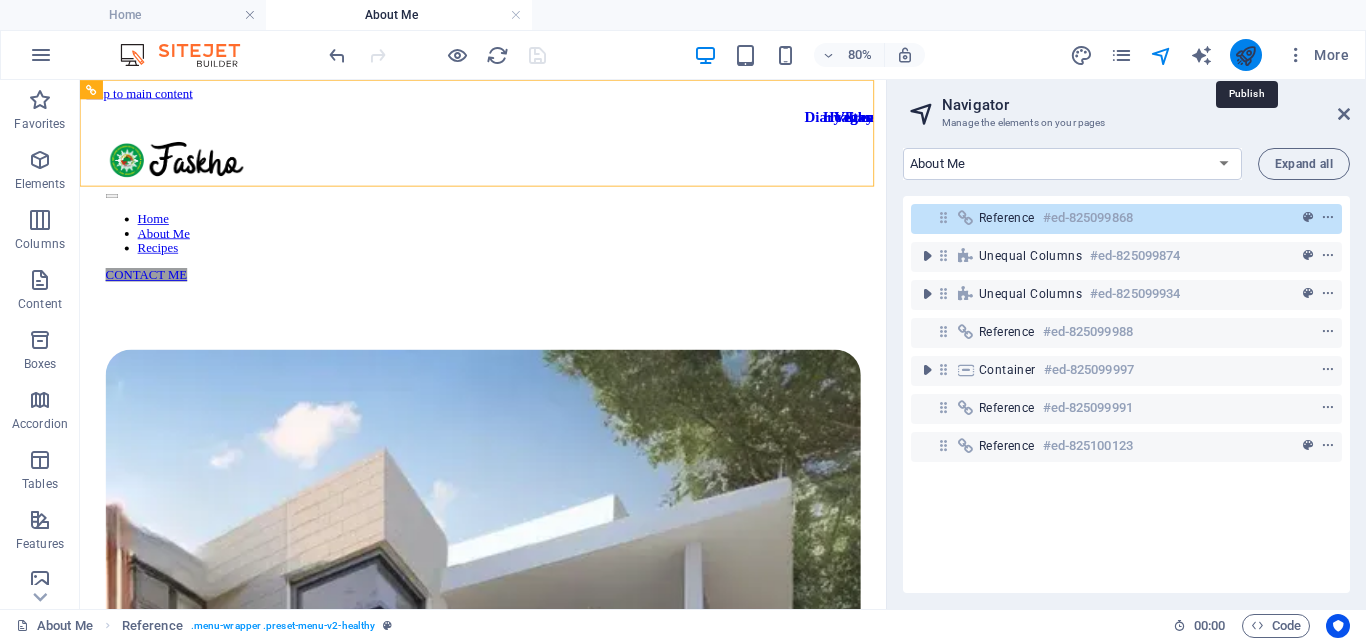 click at bounding box center (1245, 55) 